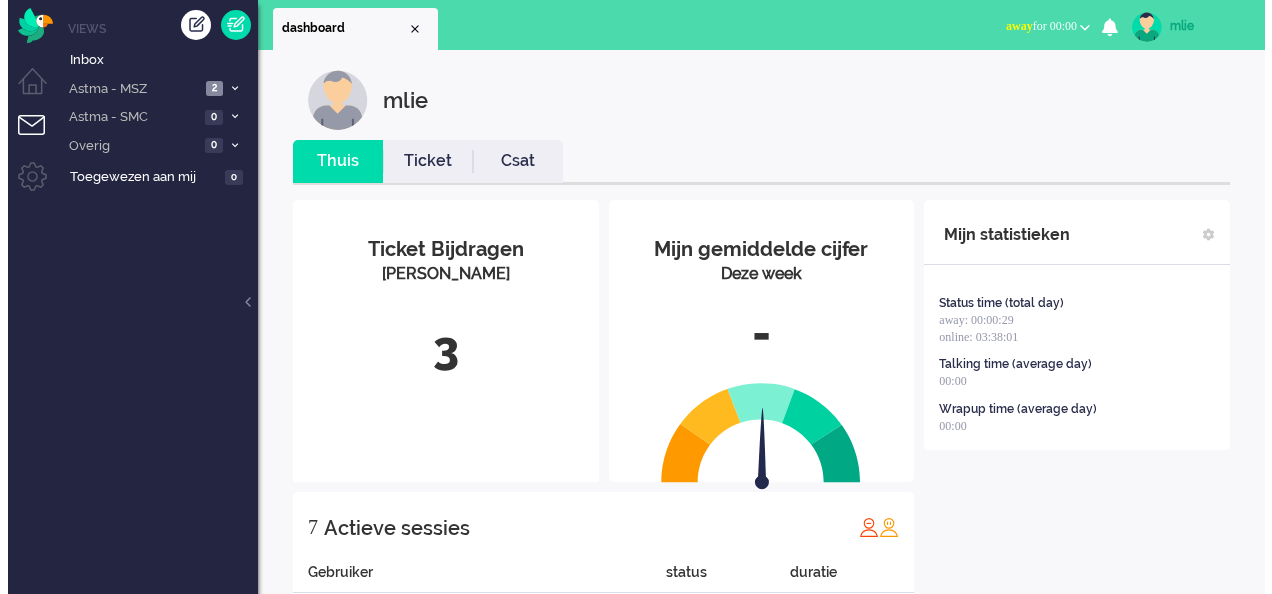 scroll, scrollTop: 0, scrollLeft: 0, axis: both 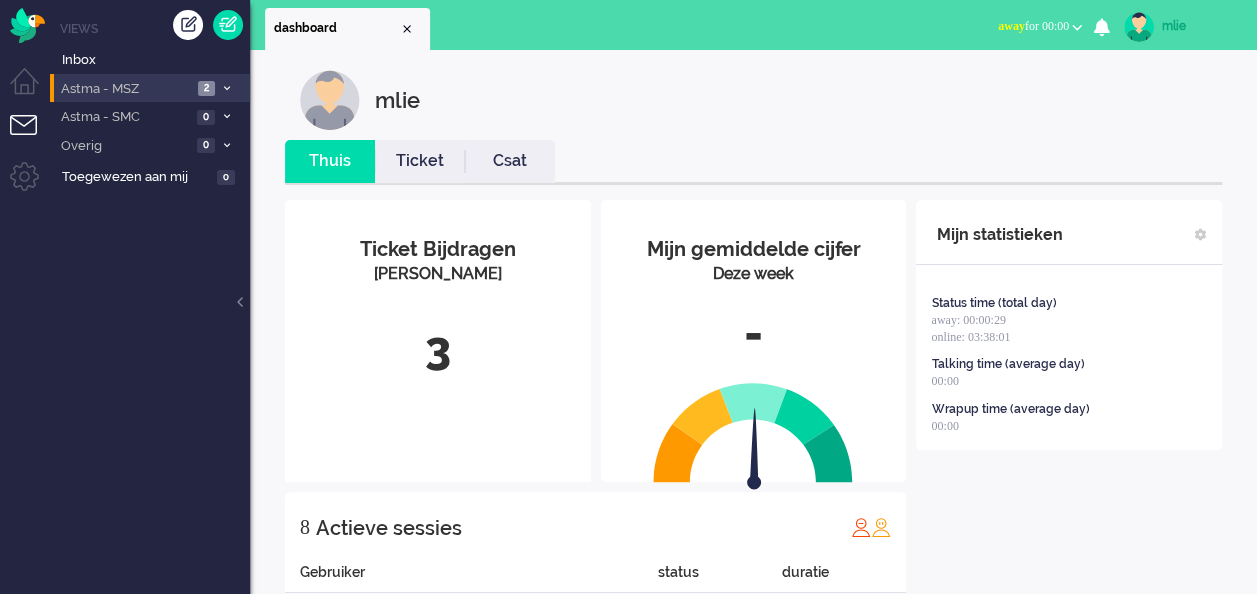 click on "Astma - MSZ
2" at bounding box center [150, 88] 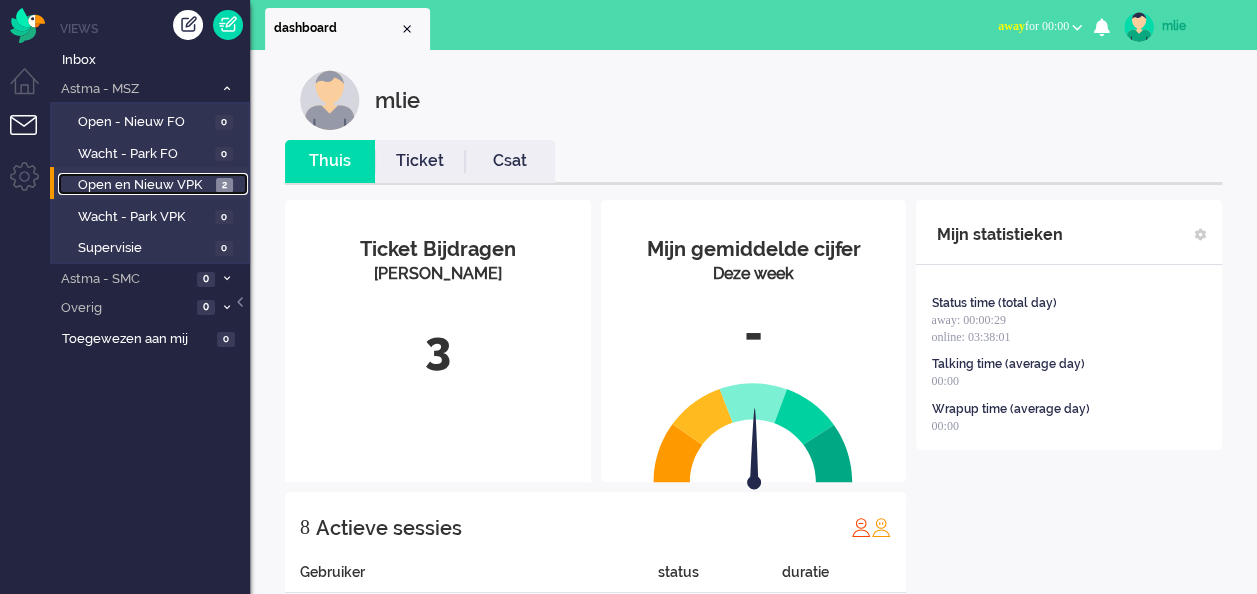 click on "Open en Nieuw VPK" at bounding box center (144, 185) 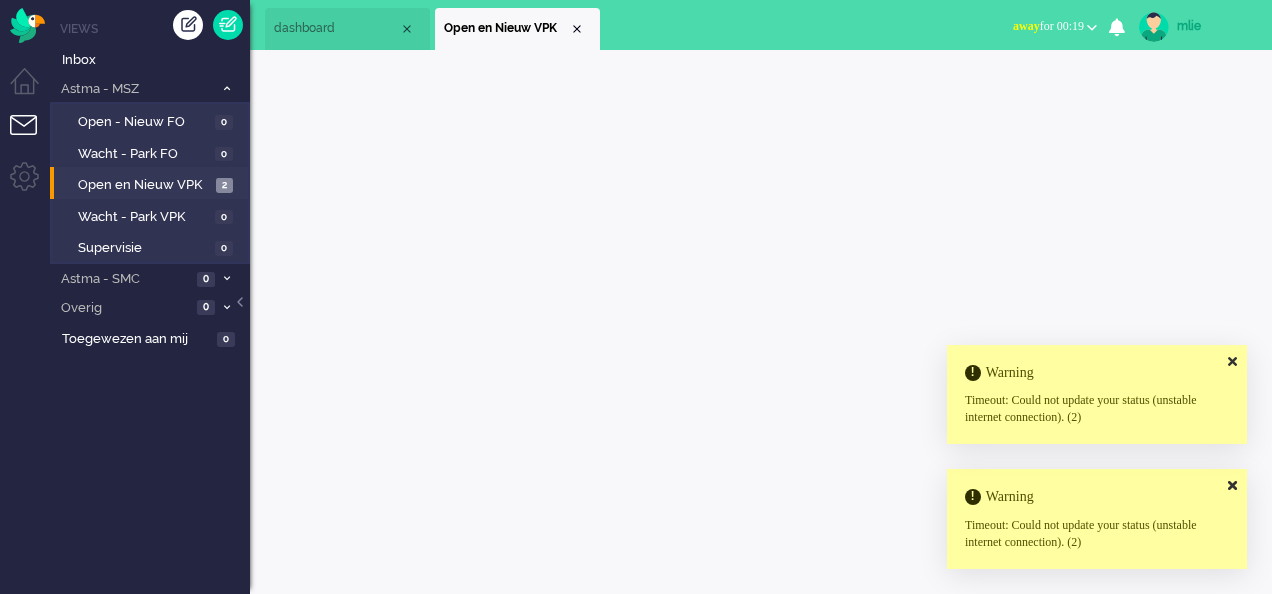click on "away  for 00:19" at bounding box center (1048, 26) 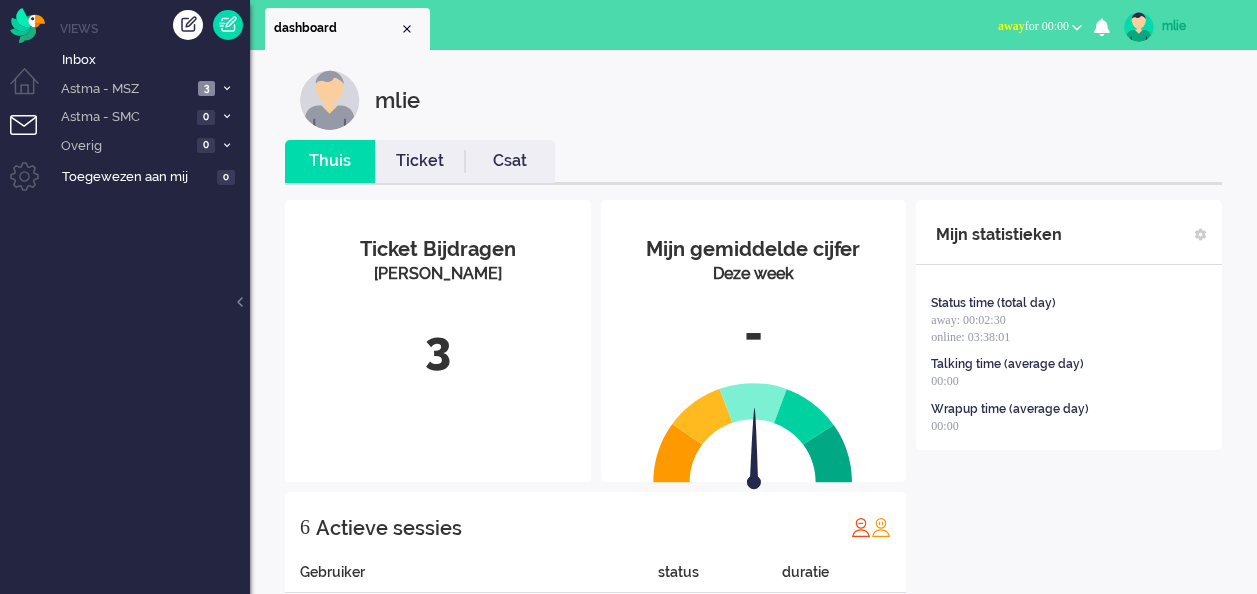 scroll, scrollTop: 0, scrollLeft: 0, axis: both 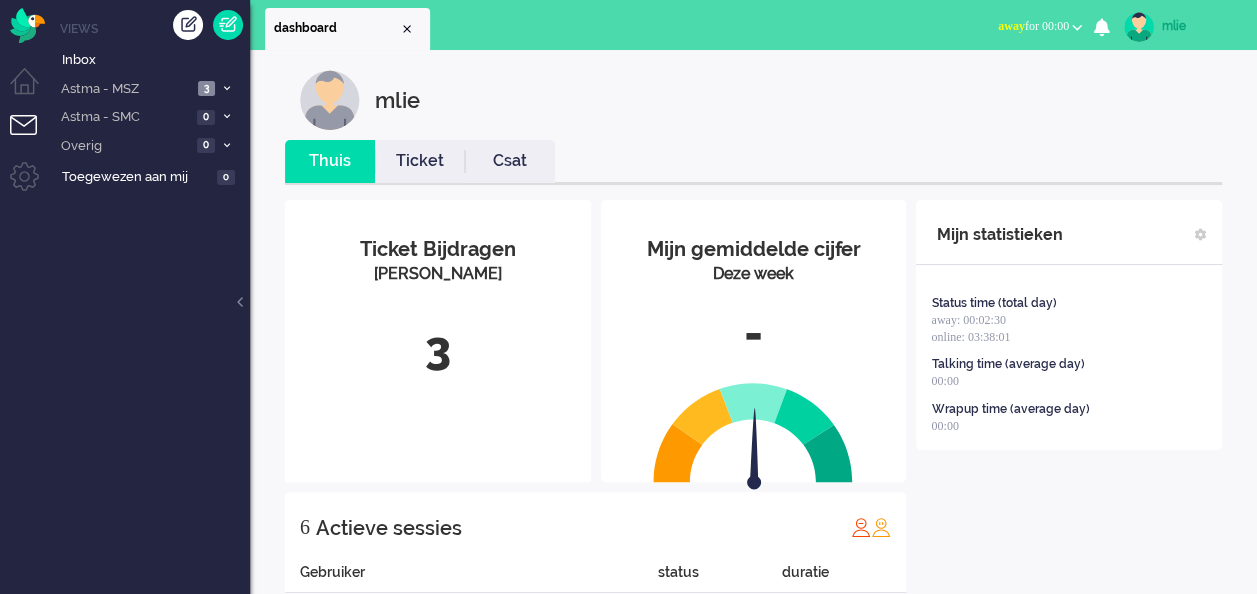 click on "away" at bounding box center [1011, 26] 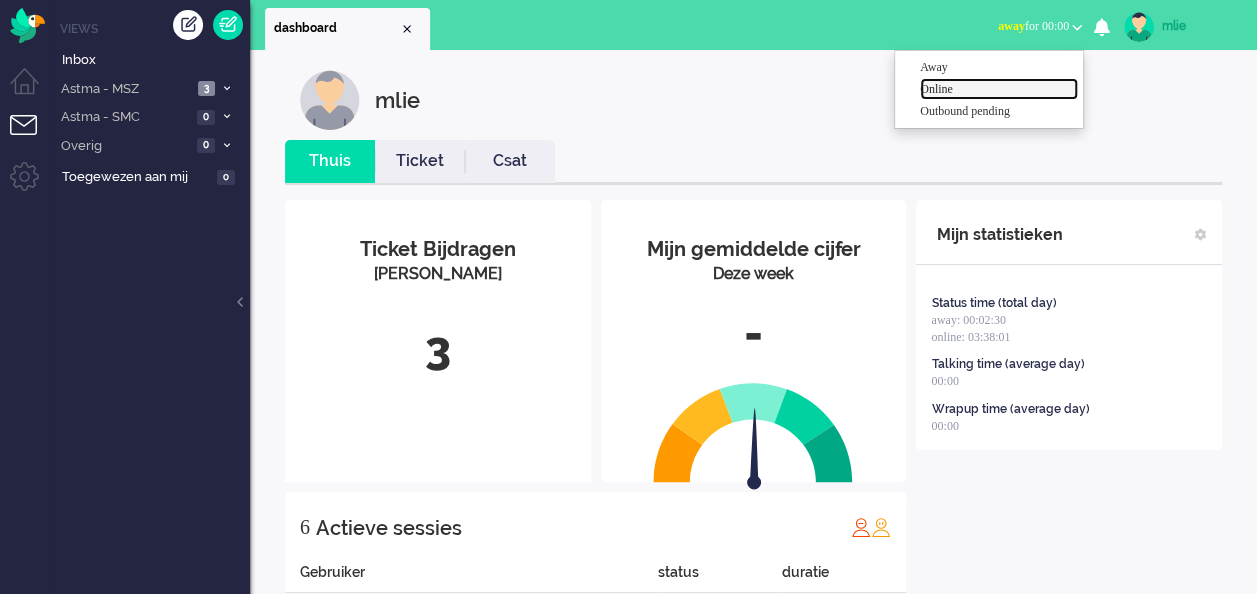 click on "Online" at bounding box center [999, 89] 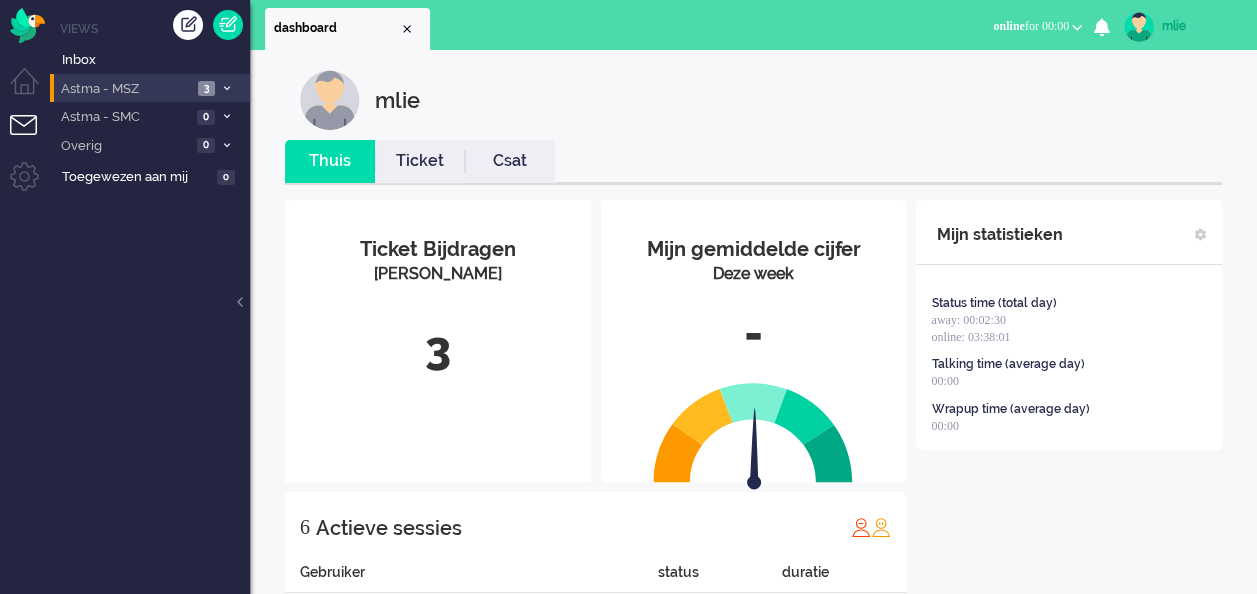 click on "3" at bounding box center [206, 88] 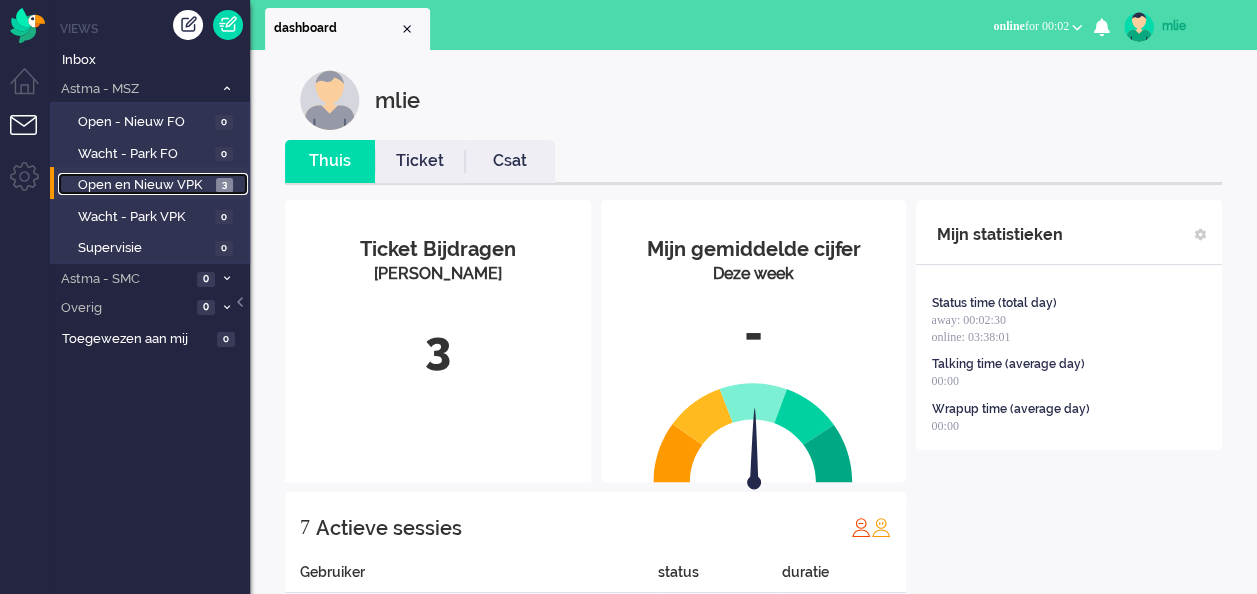 click on "Open en Nieuw VPK" at bounding box center (144, 185) 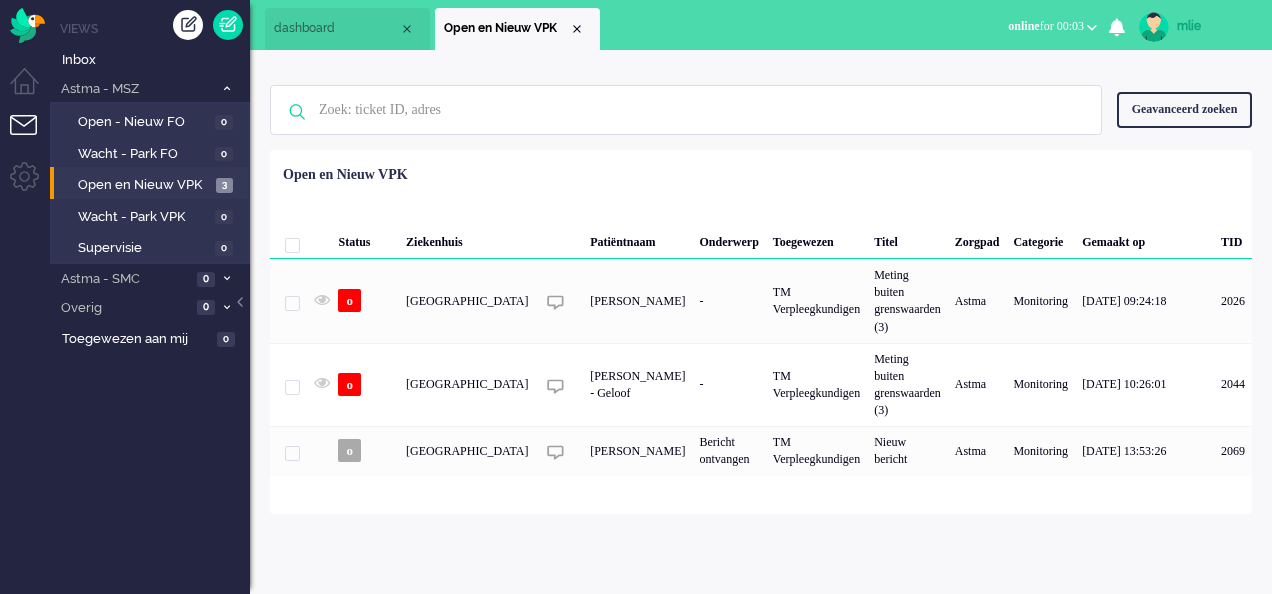 click on "mlie Thuis Ticket Csat Mijn gemiddelde cijfer Deze week - Ticket Bijdragen Per Kanaal 3 7 Actieve sessies Gebruiker status duratie pattylmsc away 04:02:26 ealexander online 00:52:25 denisehmsc away 00:28:56 gvandekempe online 05:20:59 jverboekend away 01:02:30 mlie online 00:03:09 isawmsc online 02:38:10 Mijn statistieken Status time (total day) away: 00:02:30 online: 03:38:01 Talking time (average day) 00:00 Wrapup time (average day) 00:00 + Statistieken toevoegen Bel tijd (gemiddelde dag) Wrapup tijd (gemiddelde dag) FTR oproep (deze week) Status tijd (totaal dag) Wachtende oproepen (dit moment) per campaign Campaign beschikbaarheid (vandaag) per campaign Wachtende oproepen (dit moment) per merk Campaign beschikbaarheid (vandaag) per merk Berichten van gebruiker (vandaag) per kanaal Gebruiker CSAT (week) Berichten van gebruiker (Totaal vandaag) met richting ticket  selecteer... selecteer... toevoegen annuleren Geen zoekresultaten Probeer nog eens Geavanceerd zoeken" at bounding box center (761, 322) 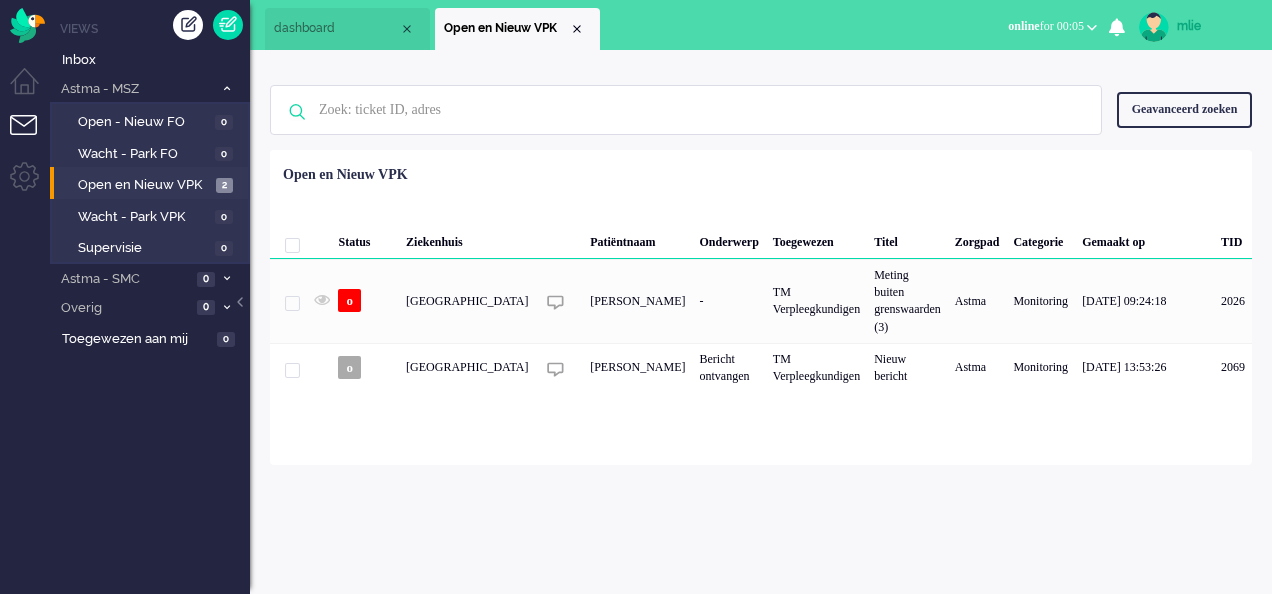click on "dashboard" at bounding box center (336, 28) 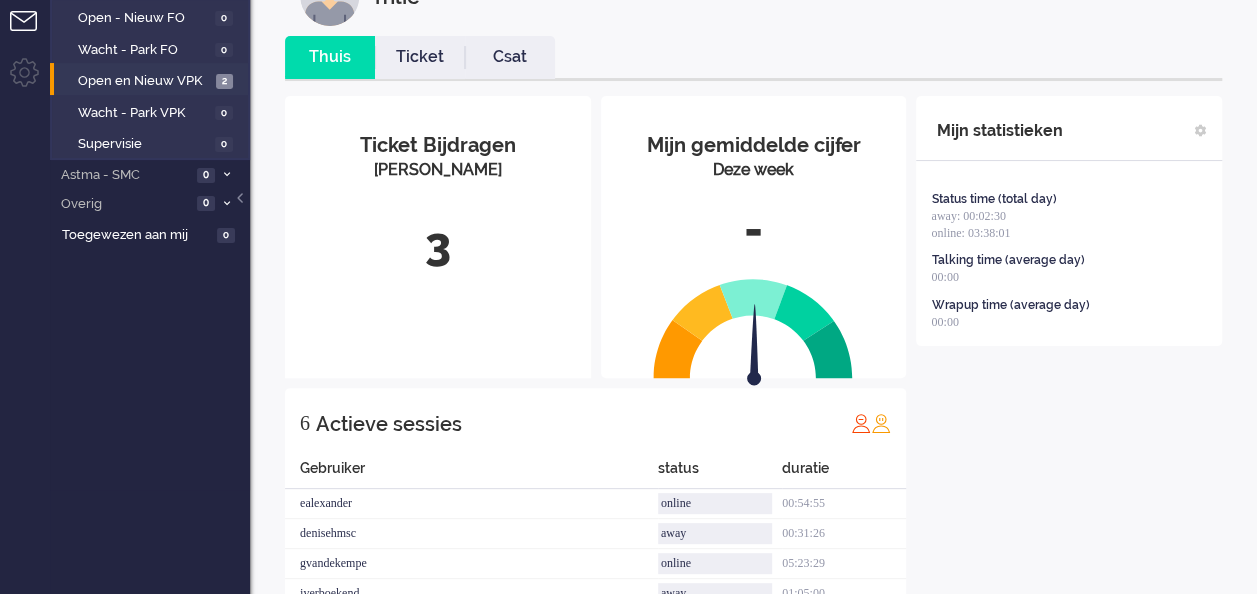 scroll, scrollTop: 0, scrollLeft: 0, axis: both 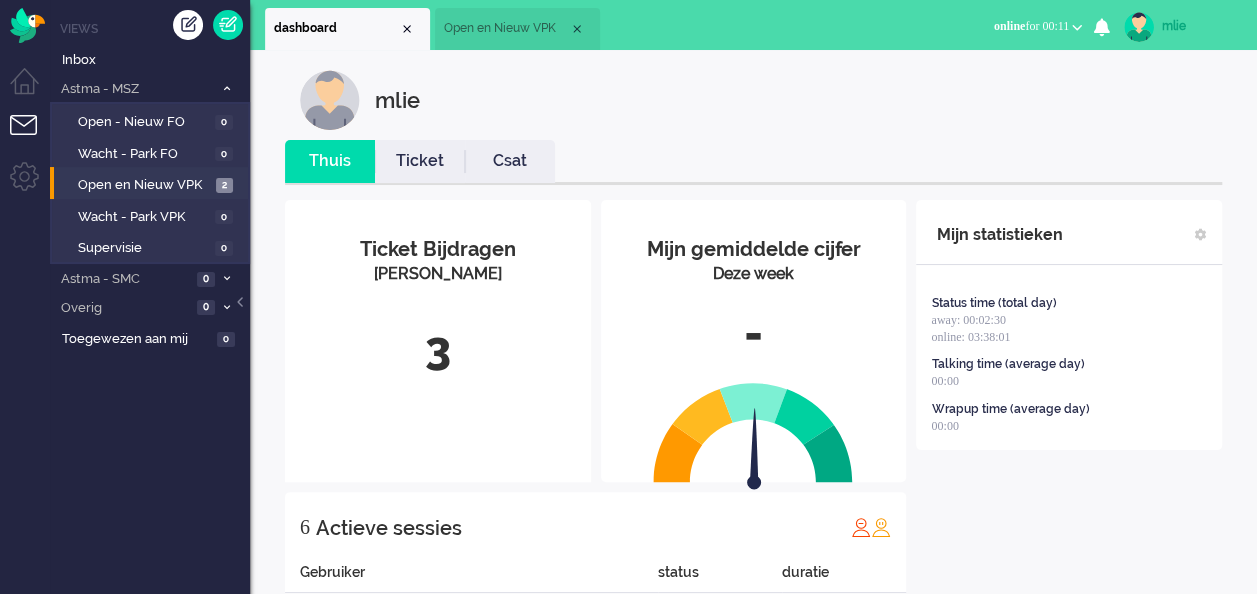 click on "mlie" at bounding box center (1199, 26) 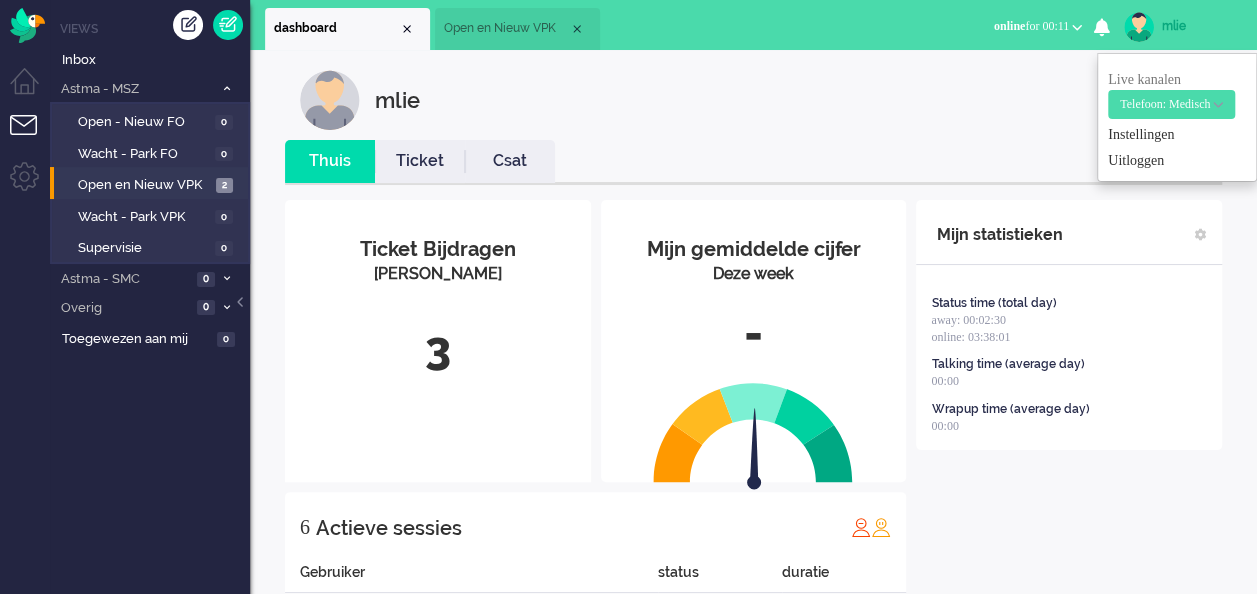 click on "Mijn statistieken Status time (total day) away: 00:02:30 online: 03:38:01 Talking time (average day) 00:00 Wrapup time (average day) 00:00 + Statistieken toevoegen Bel tijd (gemiddelde dag) Wrapup tijd (gemiddelde dag) FTR oproep (deze week) Status tijd (totaal dag) Wachtende oproepen (dit moment) per campaign Campaign beschikbaarheid (vandaag) per campaign Wachtende oproepen (dit moment) per merk Campaign beschikbaarheid (vandaag) per merk Berichten van gebruiker (vandaag) per kanaal Gebruiker CSAT (week) Berichten van gebruiker (Totaal vandaag) met richting ticket  selecteer... selecteer... toevoegen annuleren" at bounding box center [1069, 496] 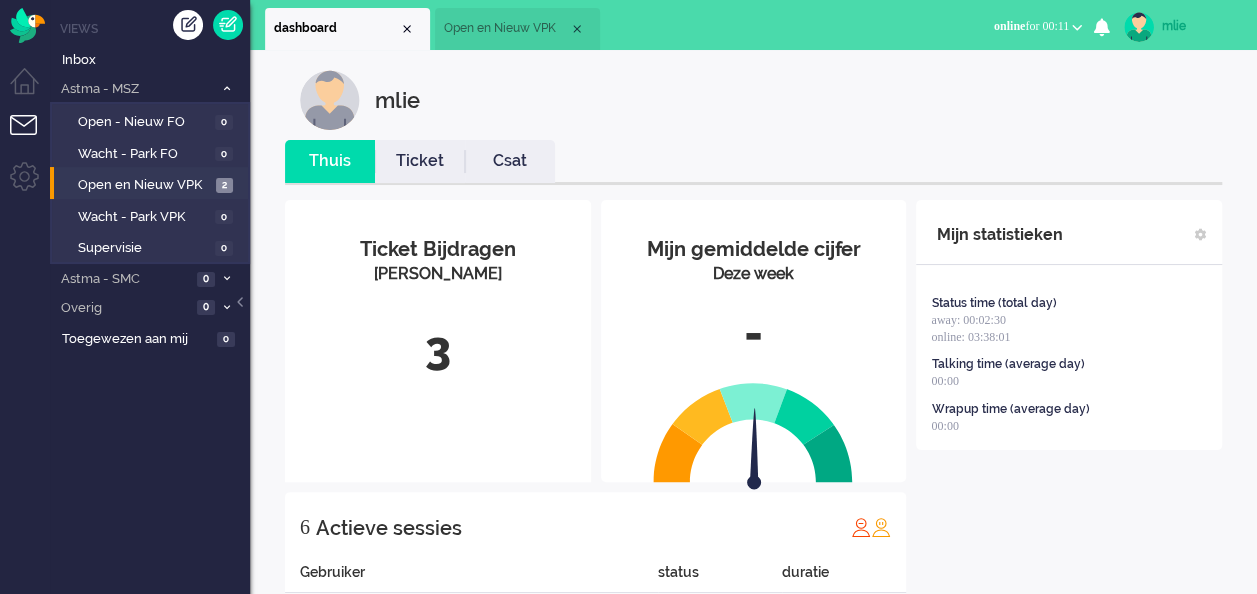click on "Mijn statistieken Status time (total day) away: 00:02:30 online: 03:38:01 Talking time (average day) 00:00 Wrapup time (average day) 00:00 + Statistieken toevoegen Bel tijd (gemiddelde dag) Wrapup tijd (gemiddelde dag) FTR oproep (deze week) Status tijd (totaal dag) Wachtende oproepen (dit moment) per campaign Campaign beschikbaarheid (vandaag) per campaign Wachtende oproepen (dit moment) per merk Campaign beschikbaarheid (vandaag) per merk Berichten van gebruiker (vandaag) per kanaal Gebruiker CSAT (week) Berichten van gebruiker (Totaal vandaag) met richting ticket  selecteer... selecteer... toevoegen annuleren" at bounding box center (1069, 496) 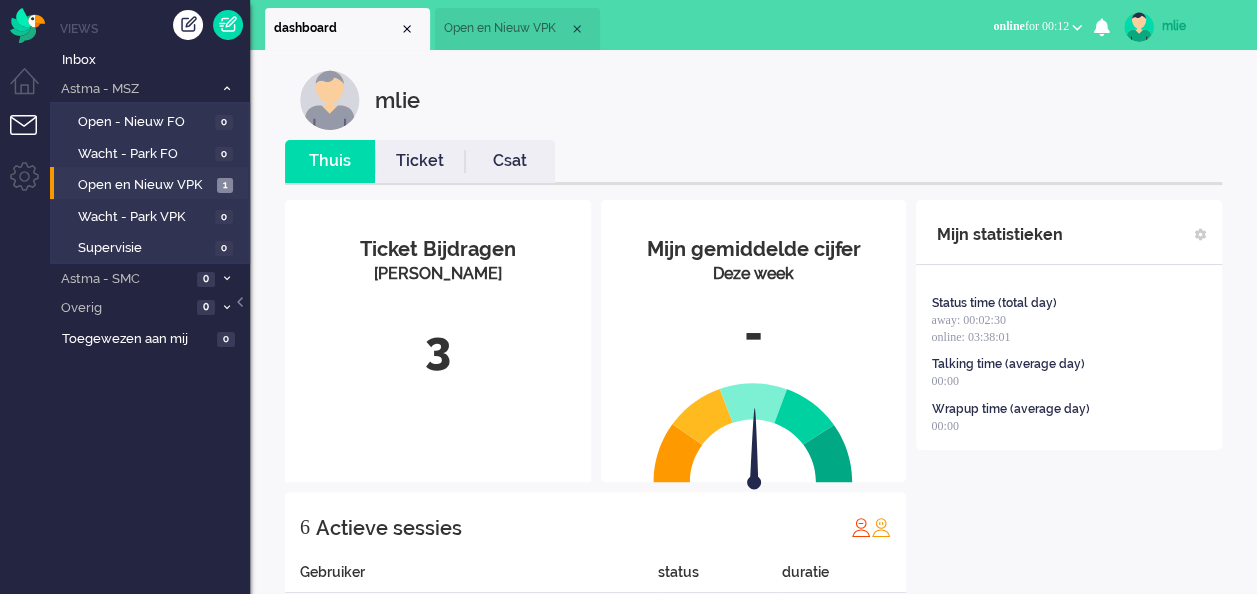 click on "Open en Nieuw VPK" at bounding box center [506, 28] 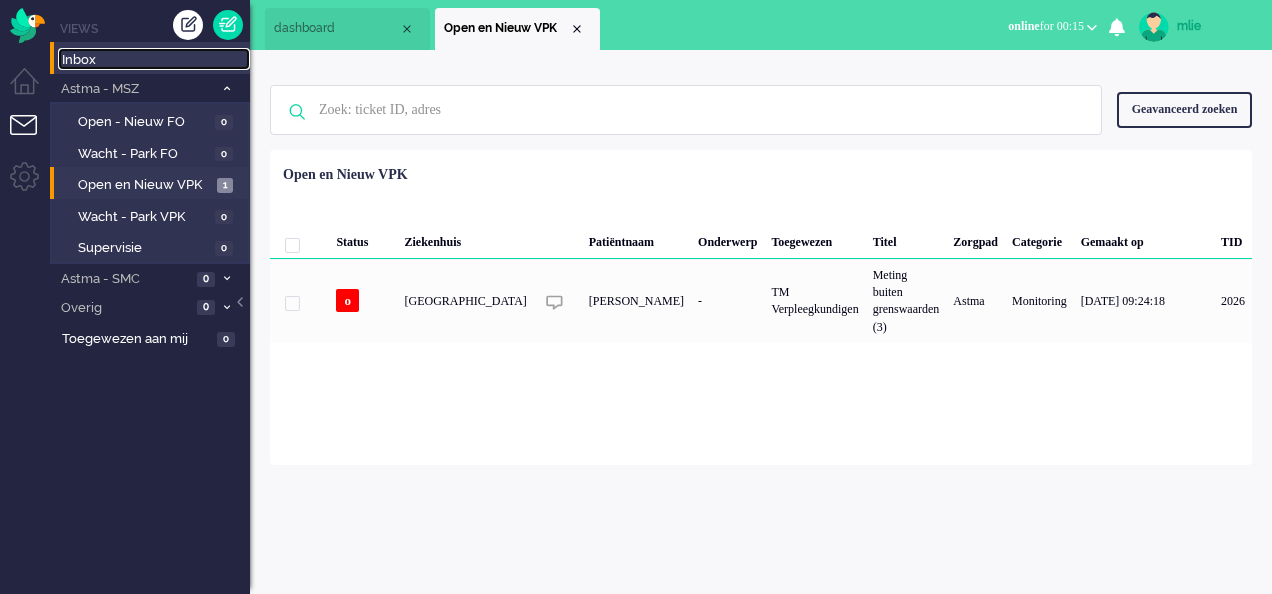 click on "Inbox" at bounding box center [156, 60] 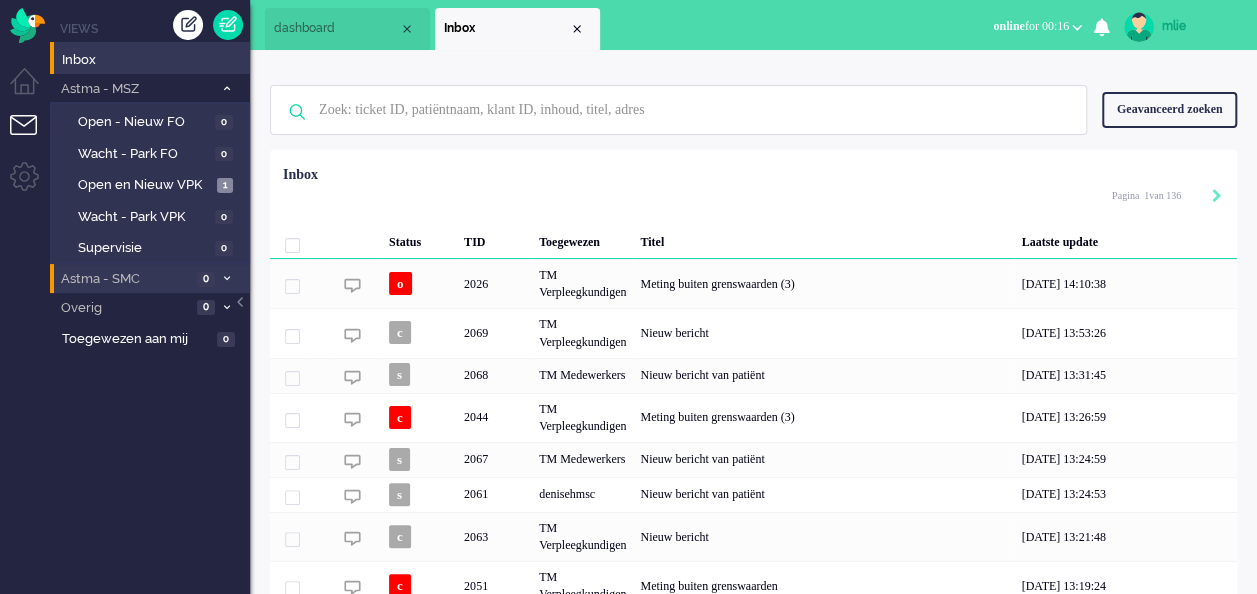 click on "Astma - SMC
0" at bounding box center [150, 278] 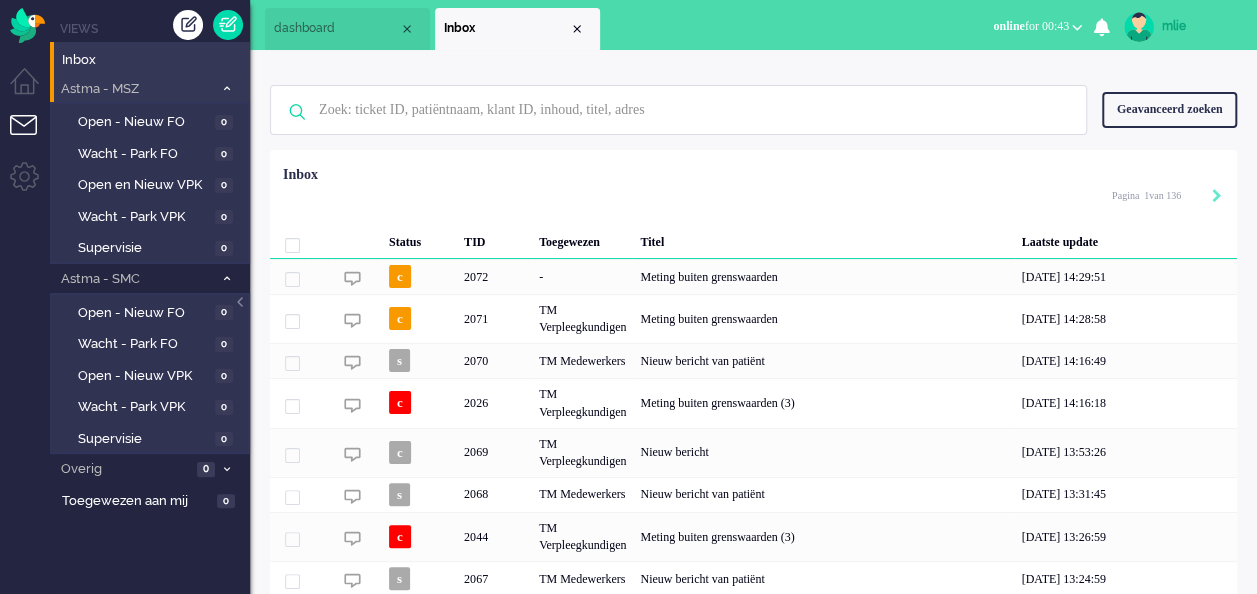 click at bounding box center (227, 88) 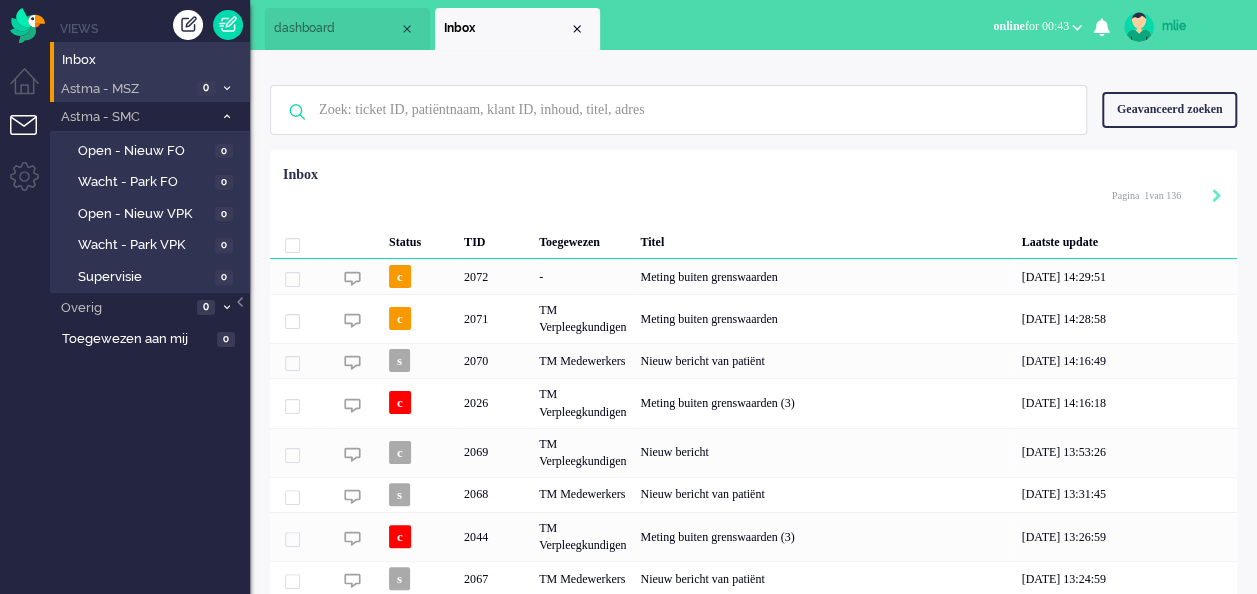click at bounding box center (227, 88) 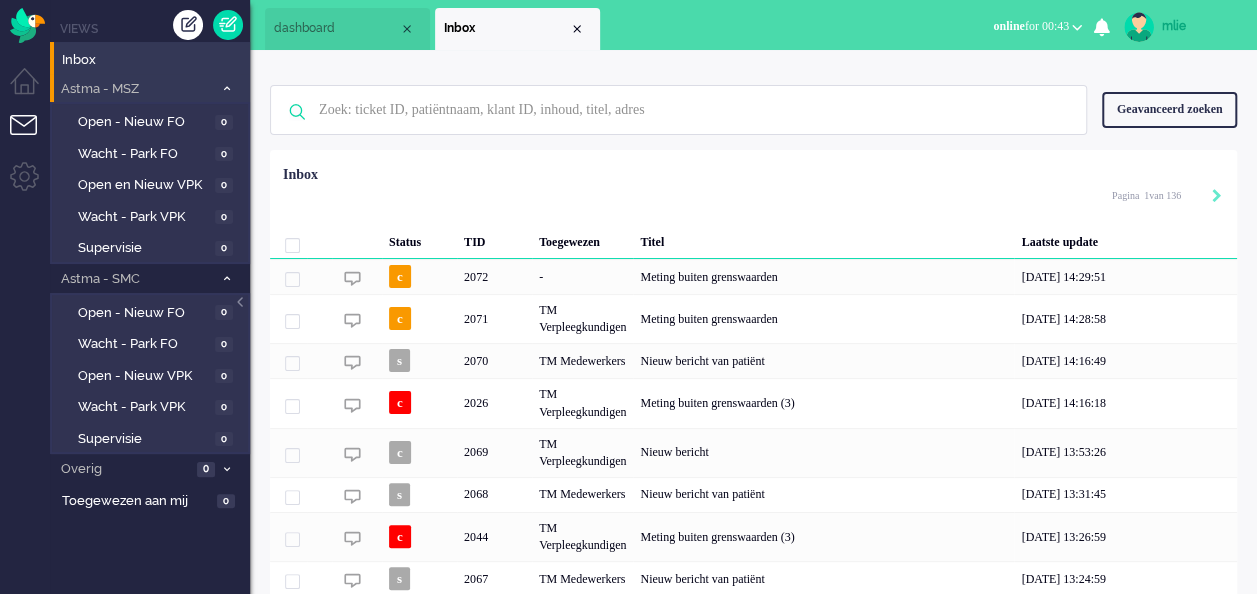 click on "dashboard" at bounding box center [347, 29] 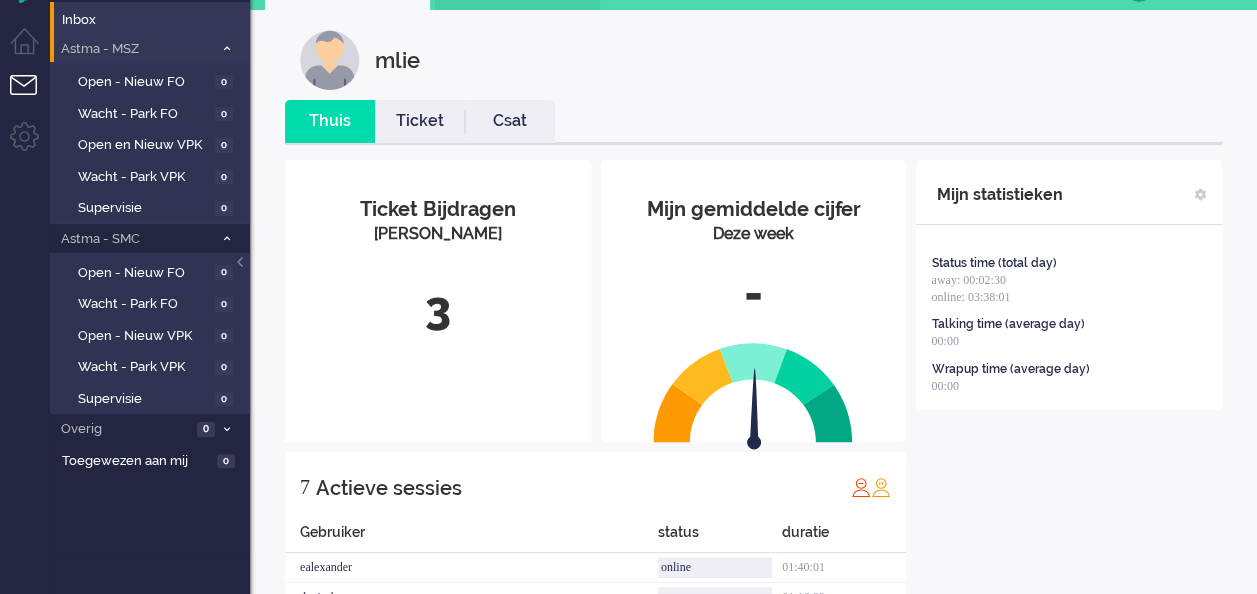 scroll, scrollTop: 0, scrollLeft: 0, axis: both 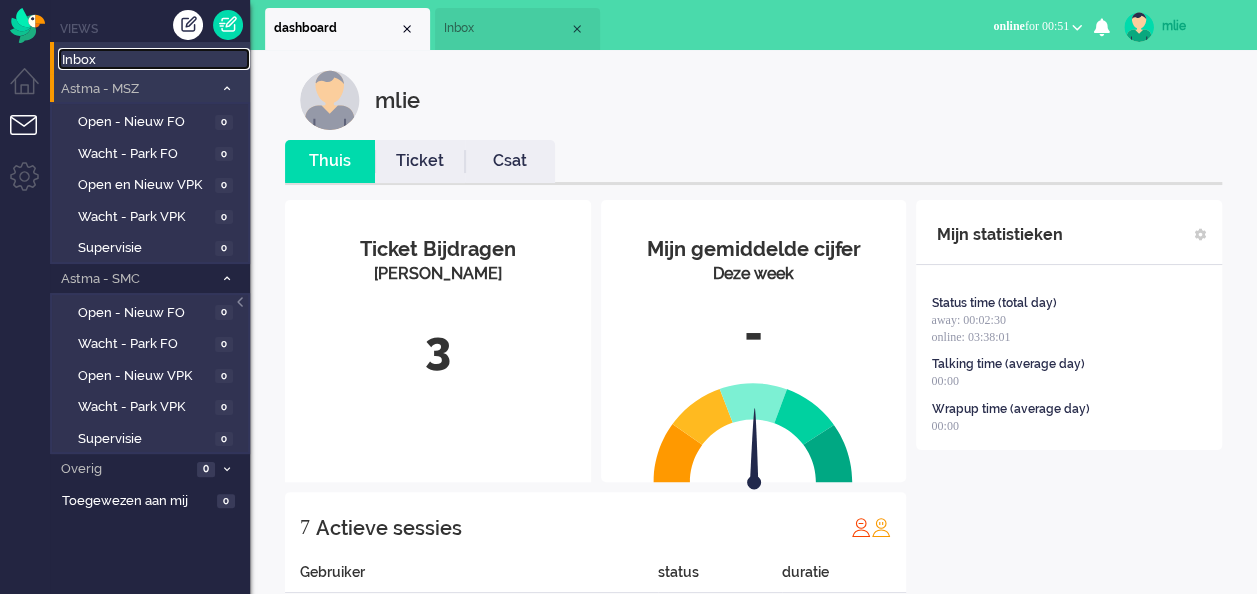 click on "Inbox" at bounding box center (156, 60) 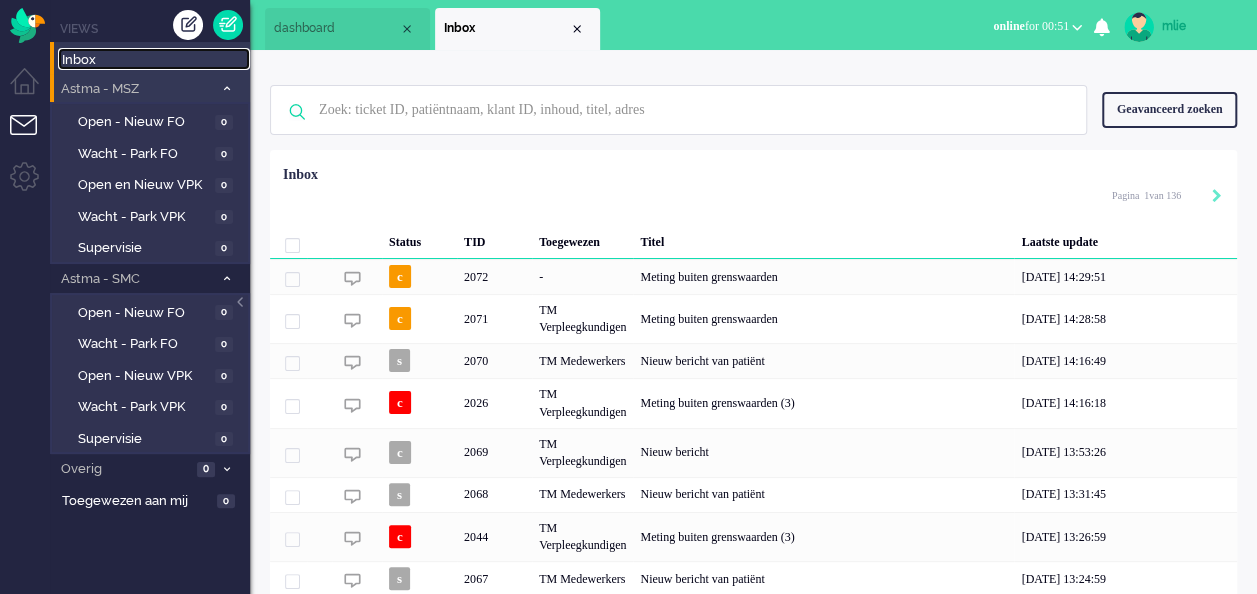 click on "Inbox" at bounding box center [156, 60] 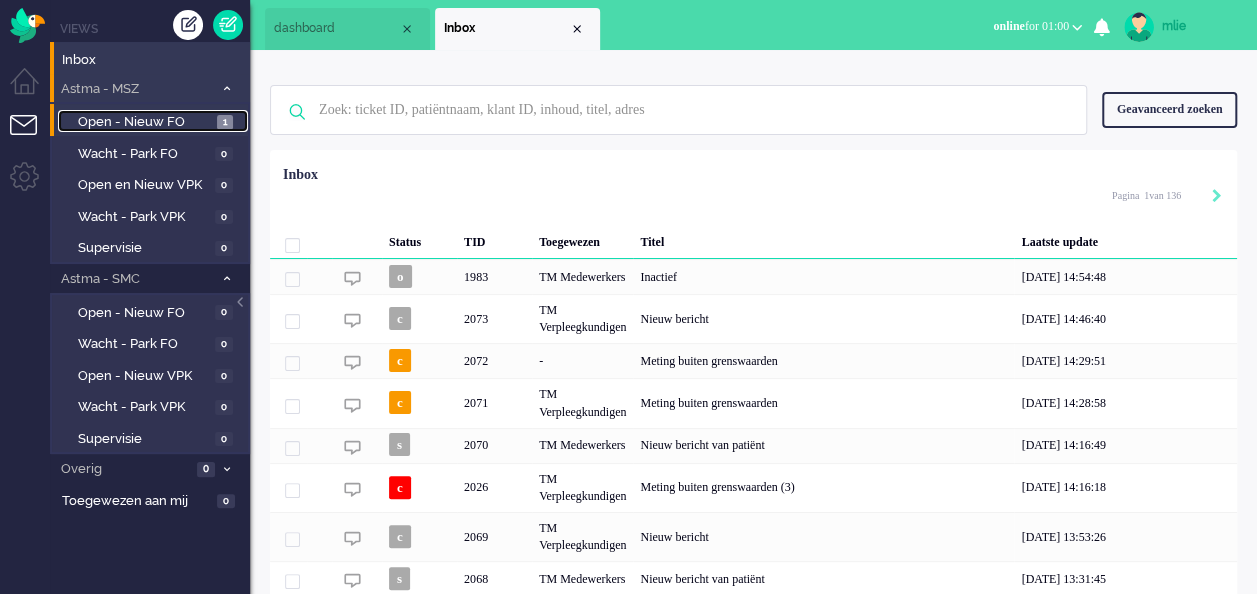 click on "Open - Nieuw FO" at bounding box center (145, 122) 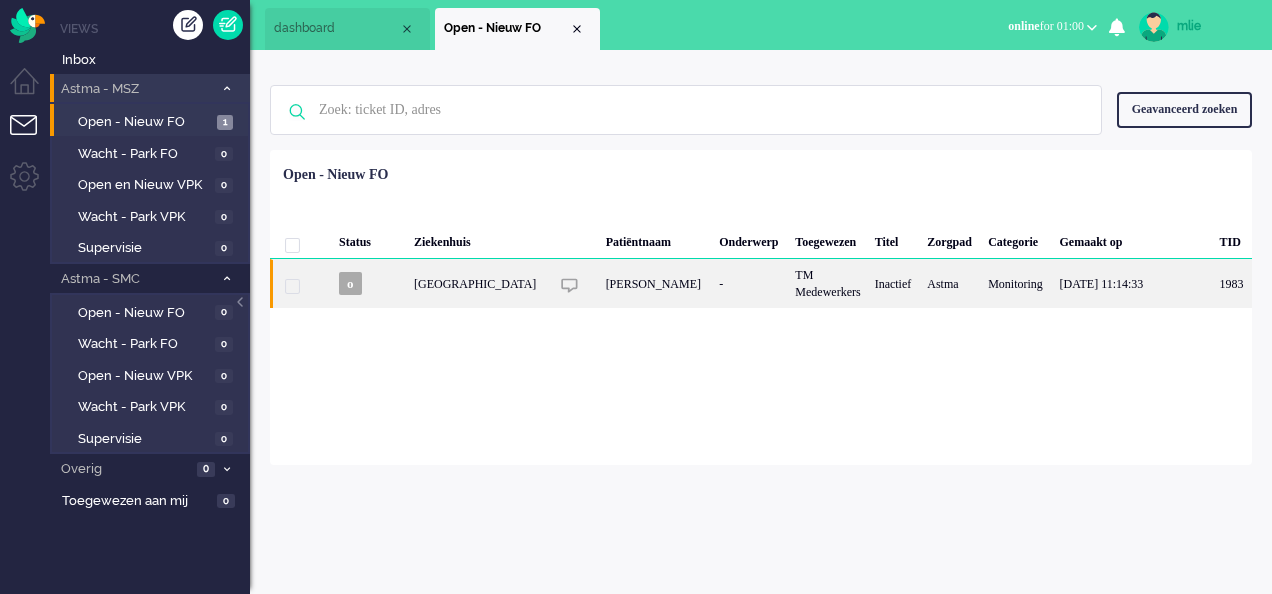 click on "TM Medewerkers" 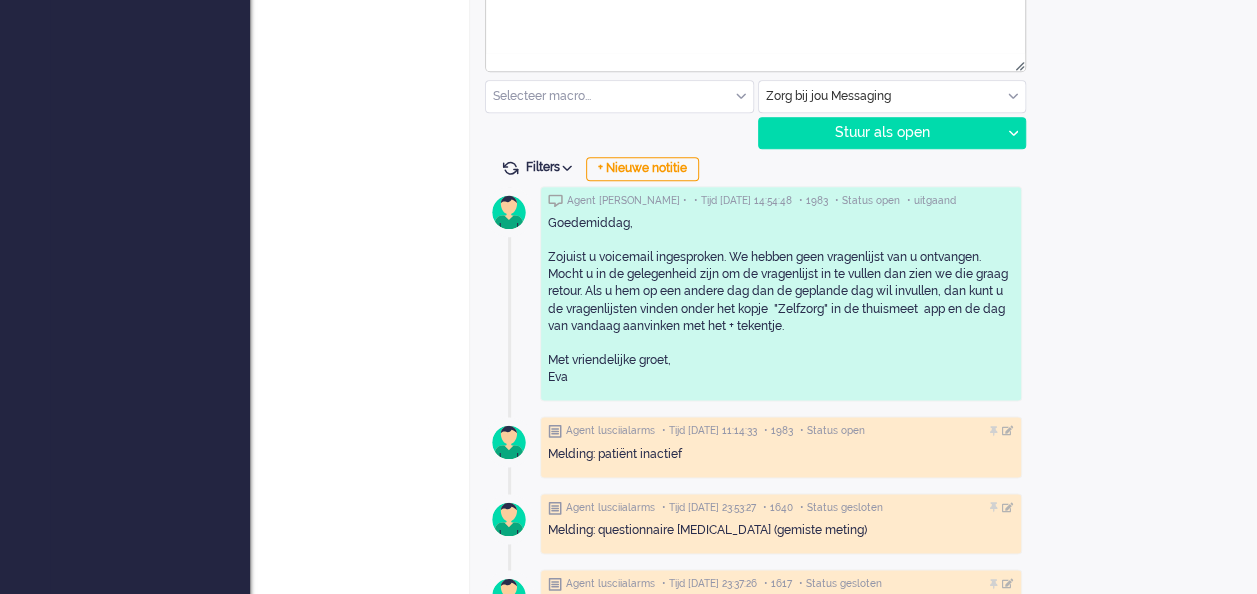 scroll, scrollTop: 0, scrollLeft: 0, axis: both 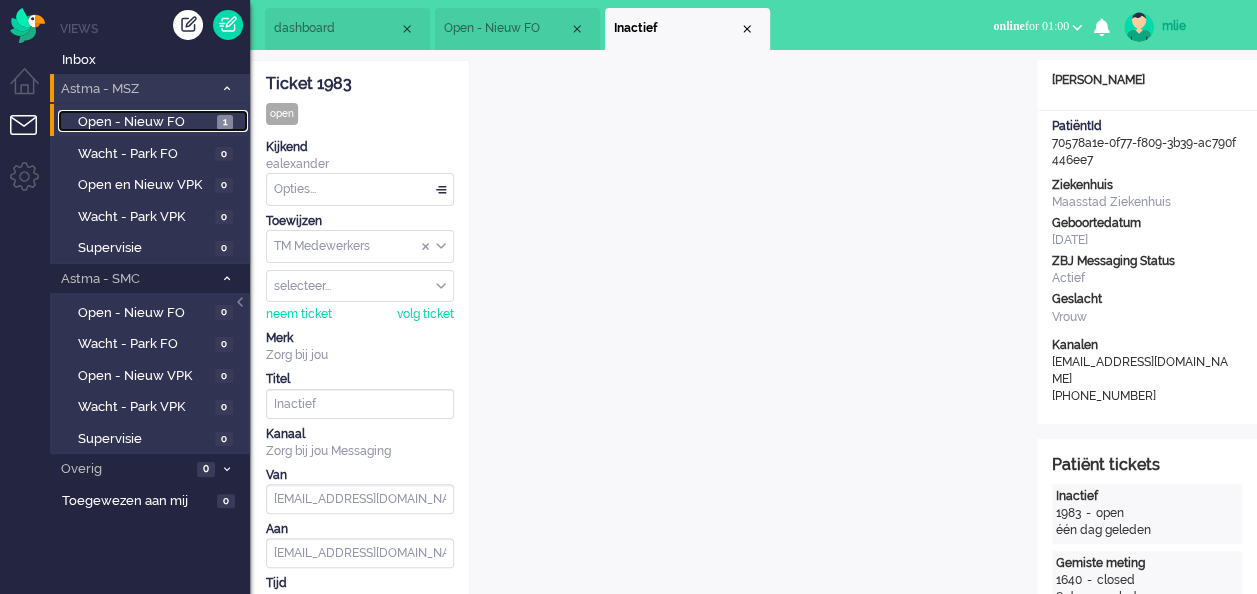 click on "Open - Nieuw FO" at bounding box center [145, 122] 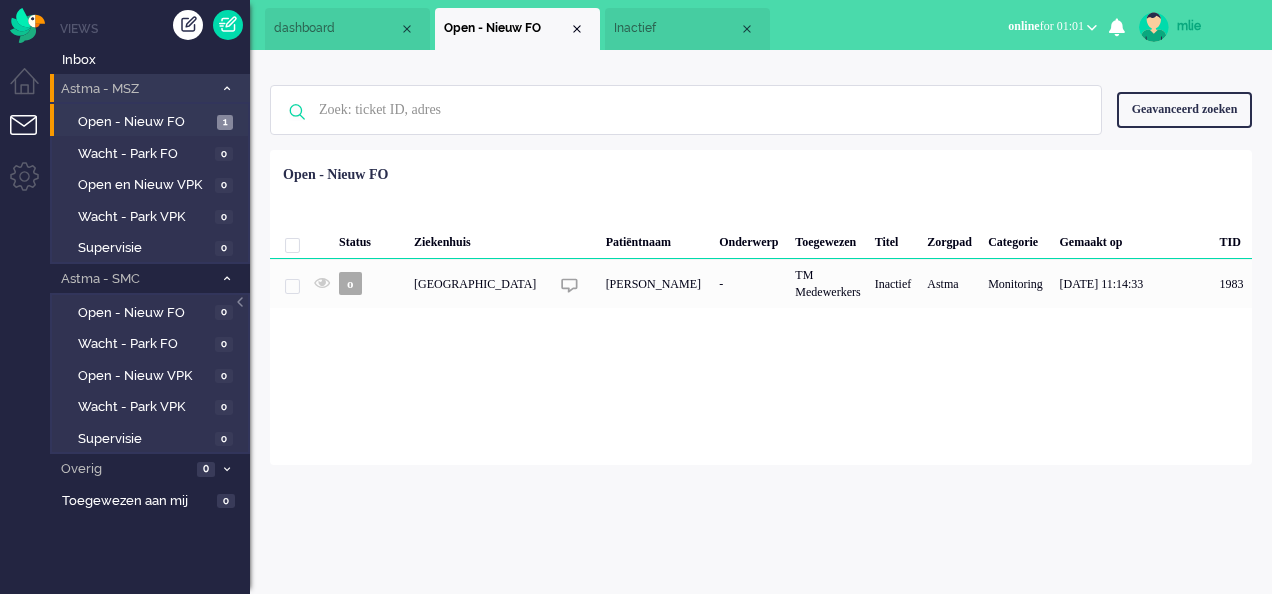 click on "Astma - MSZ" at bounding box center (135, 89) 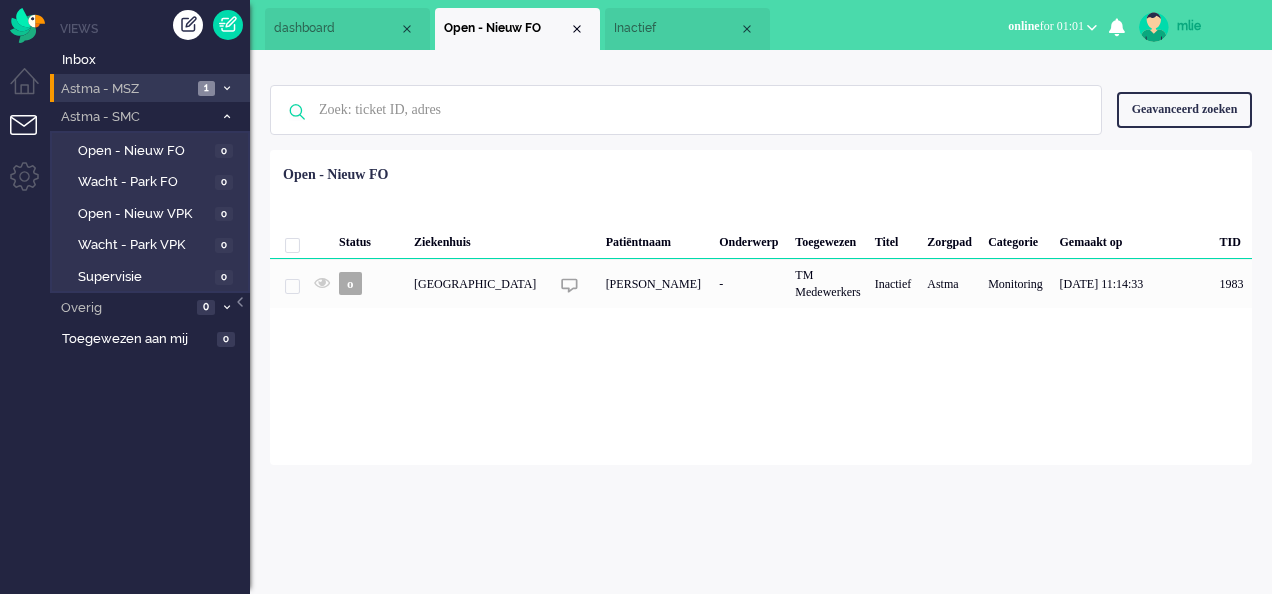 click on "Astma - MSZ" at bounding box center [125, 89] 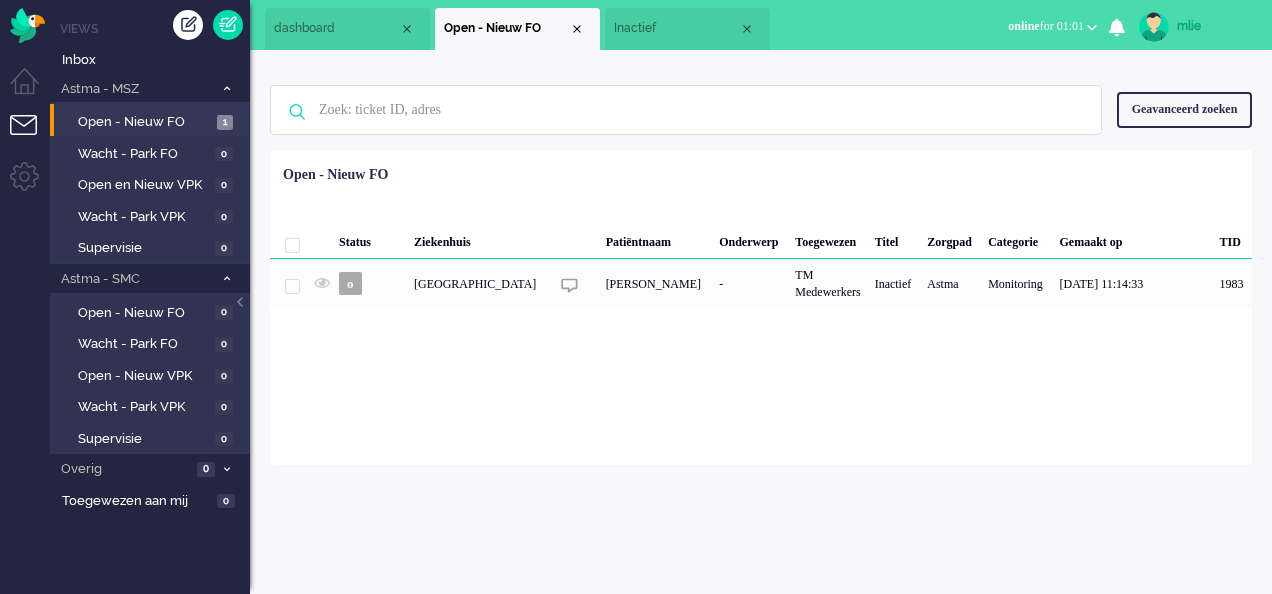click on "Inactief" at bounding box center (676, 28) 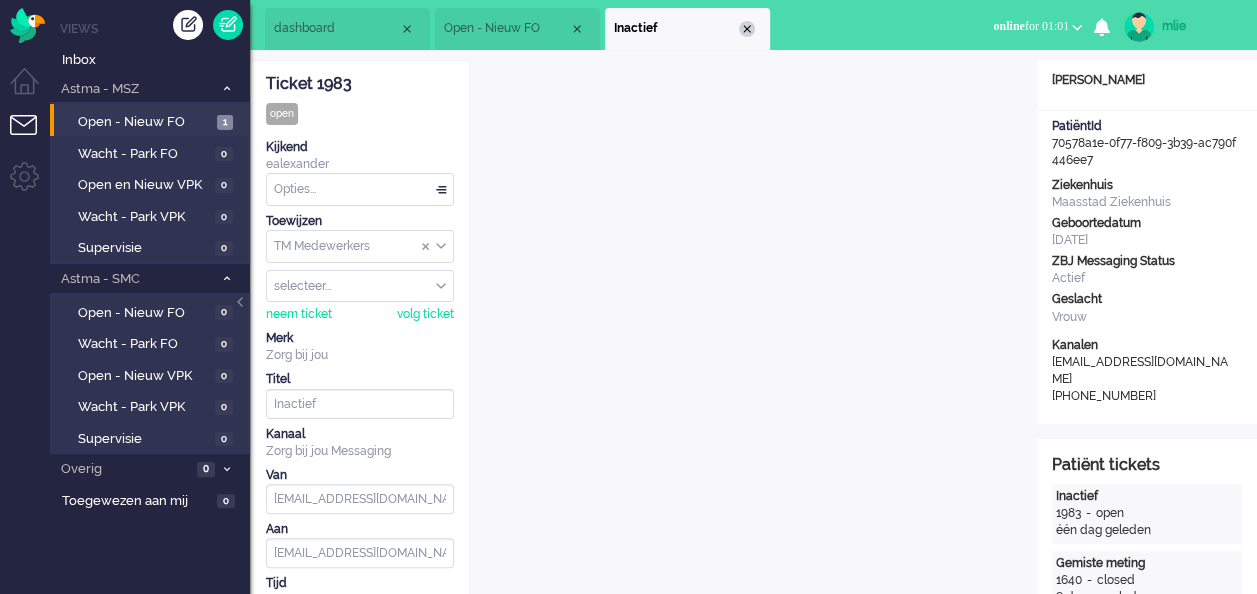 click at bounding box center (747, 29) 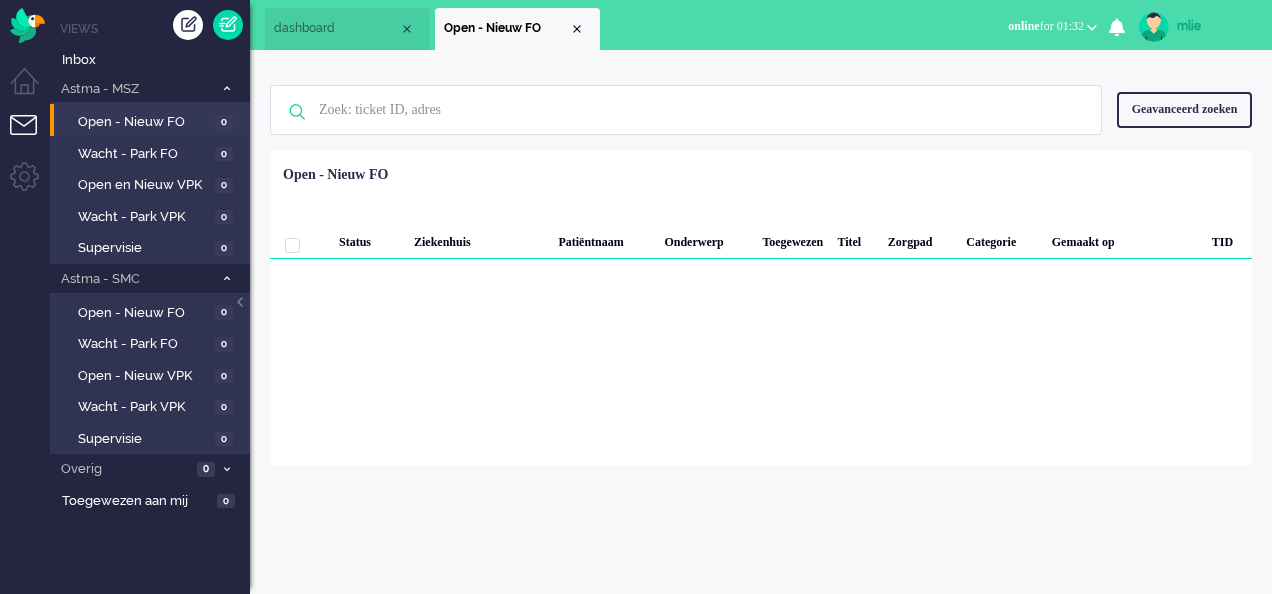 click on "mlie" at bounding box center [1214, 26] 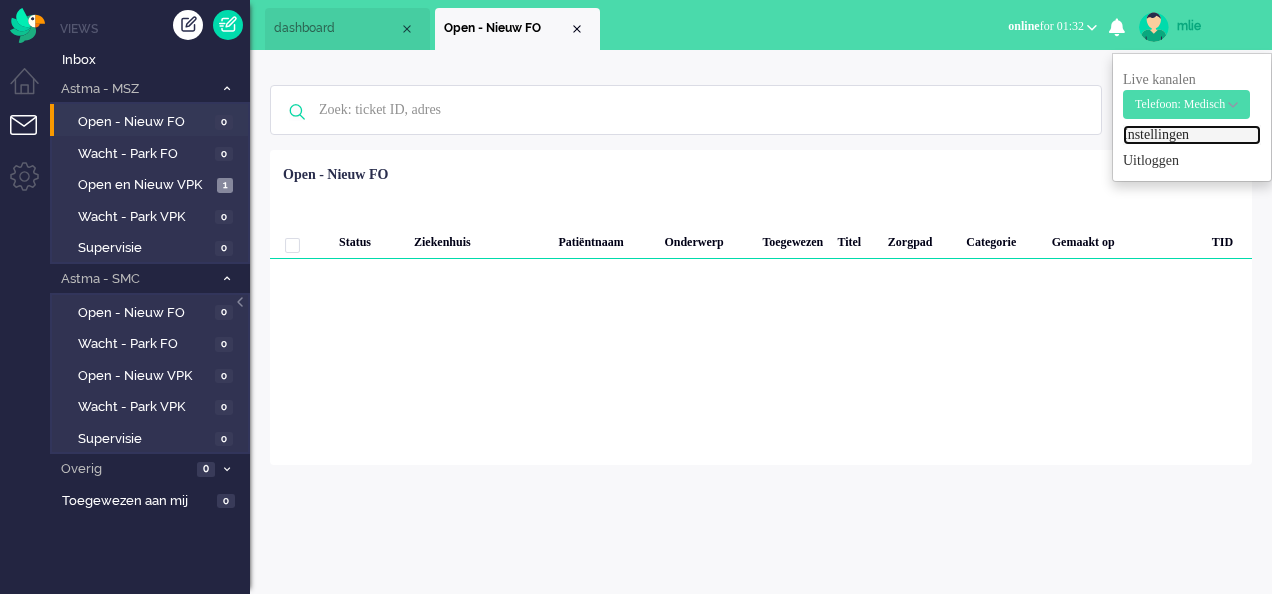 click on "Instellingen" at bounding box center (1192, 135) 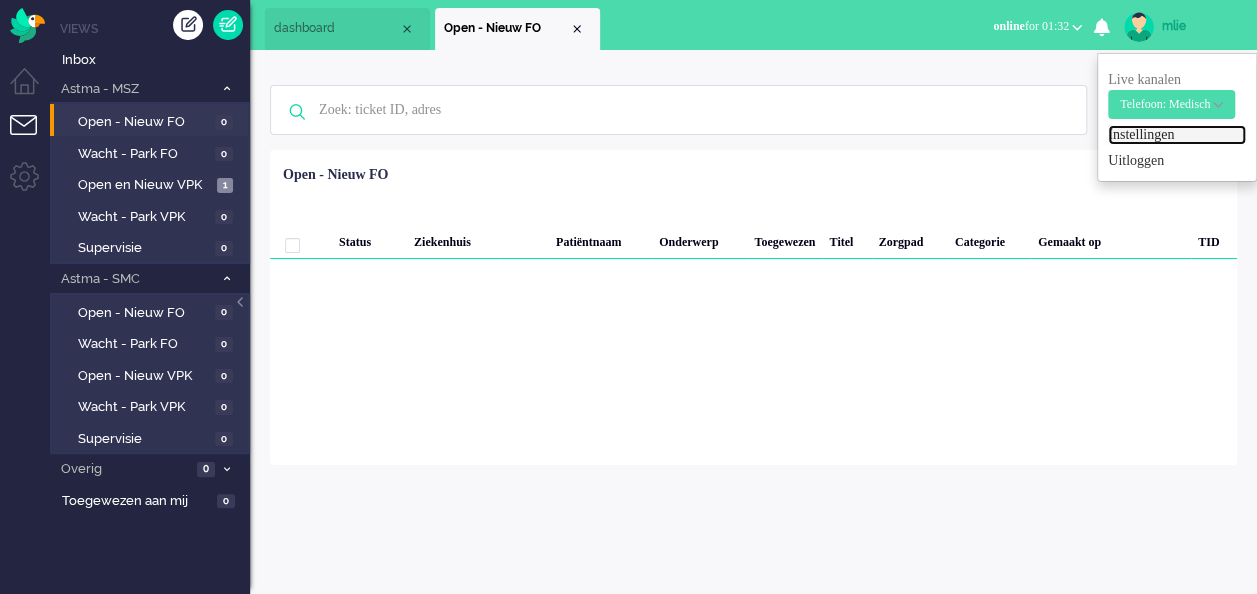 select on "browser" 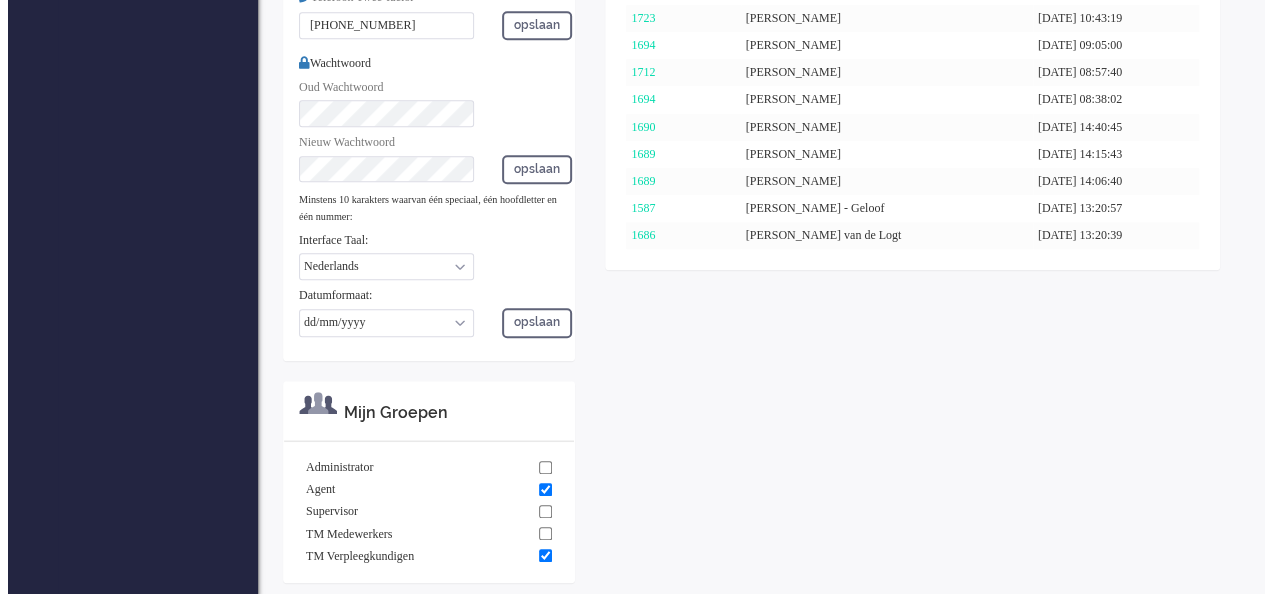 scroll, scrollTop: 0, scrollLeft: 0, axis: both 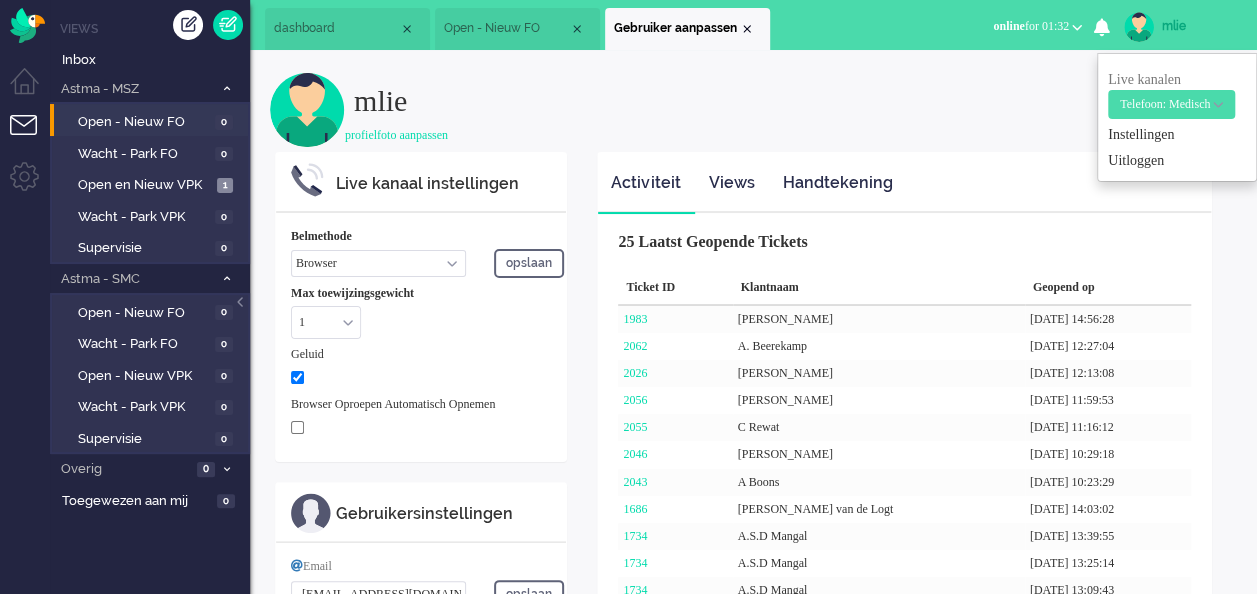 click on "mlie" at bounding box center (1199, 26) 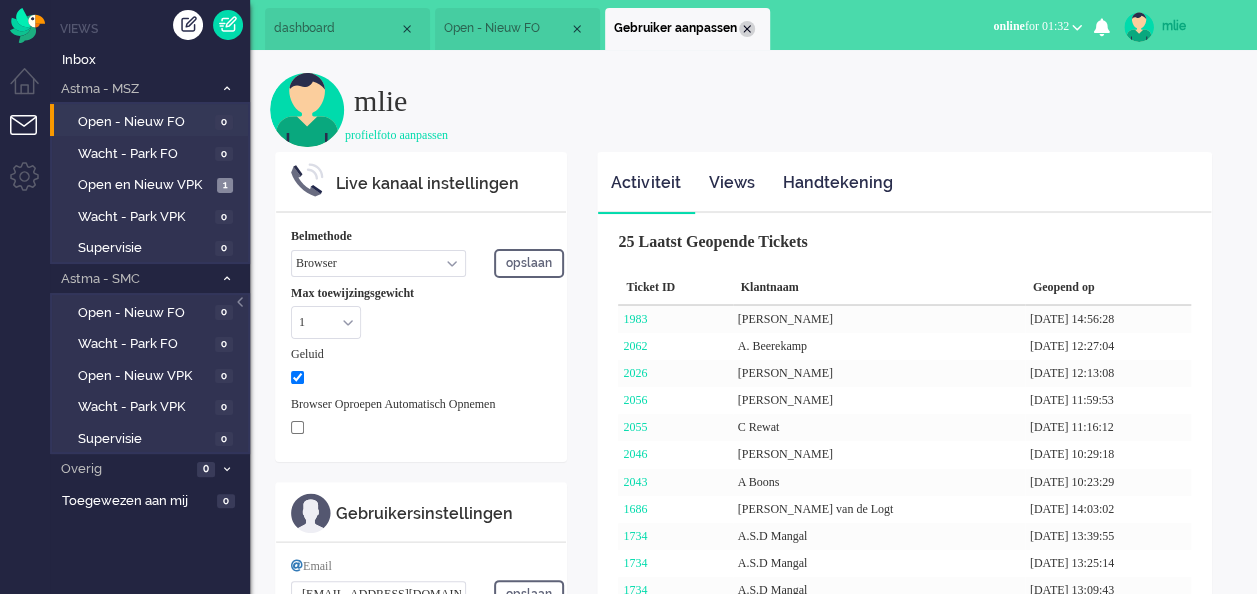 click at bounding box center (747, 29) 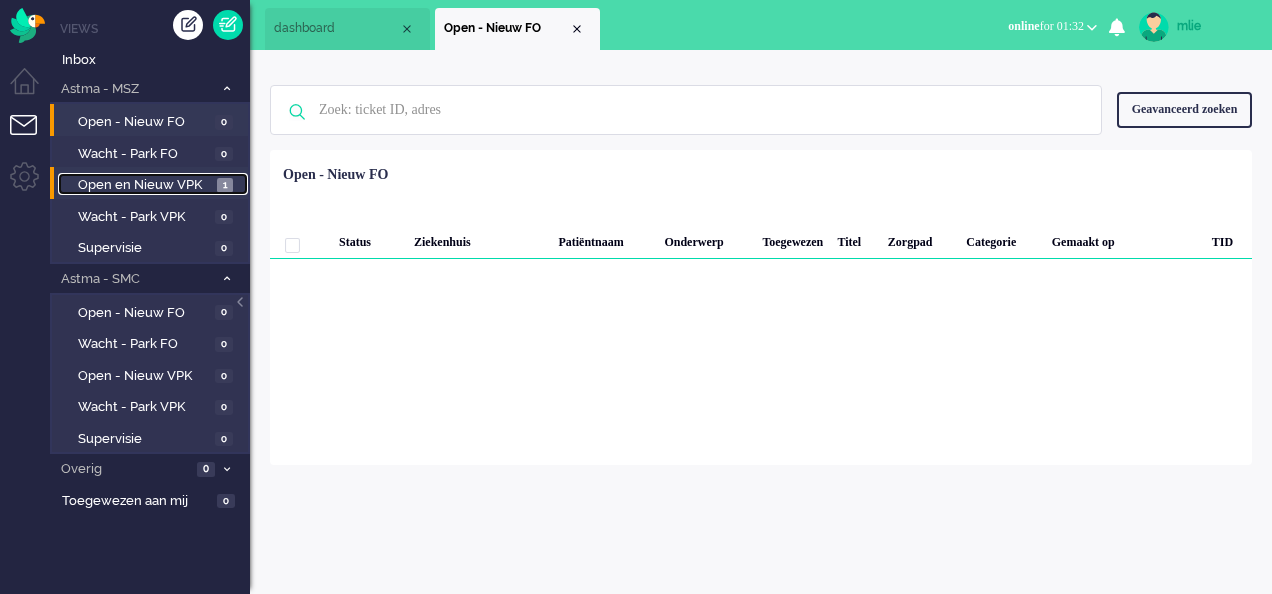 click on "Open en Nieuw VPK" at bounding box center [145, 185] 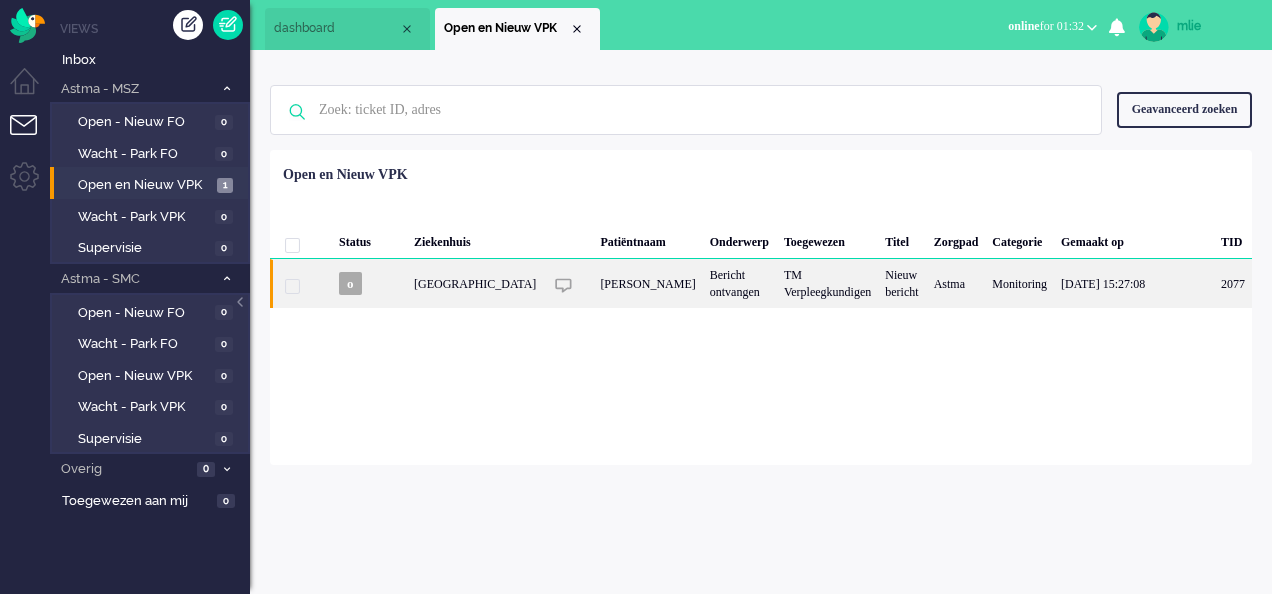 click on "TM Verpleegkundigen" 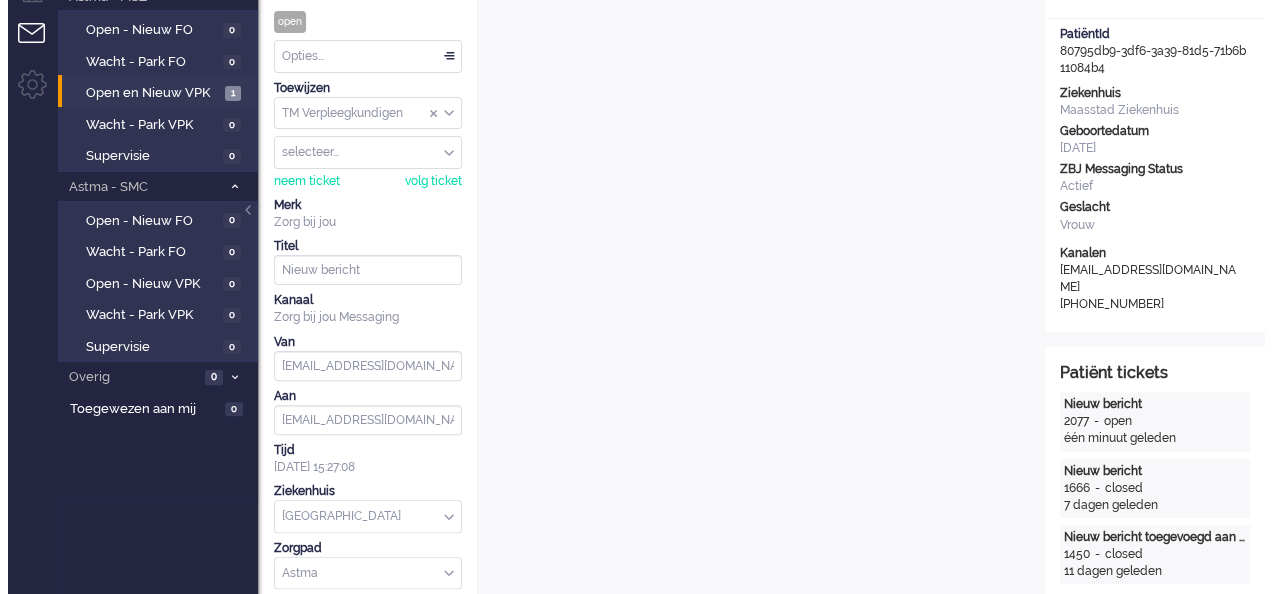scroll, scrollTop: 0, scrollLeft: 0, axis: both 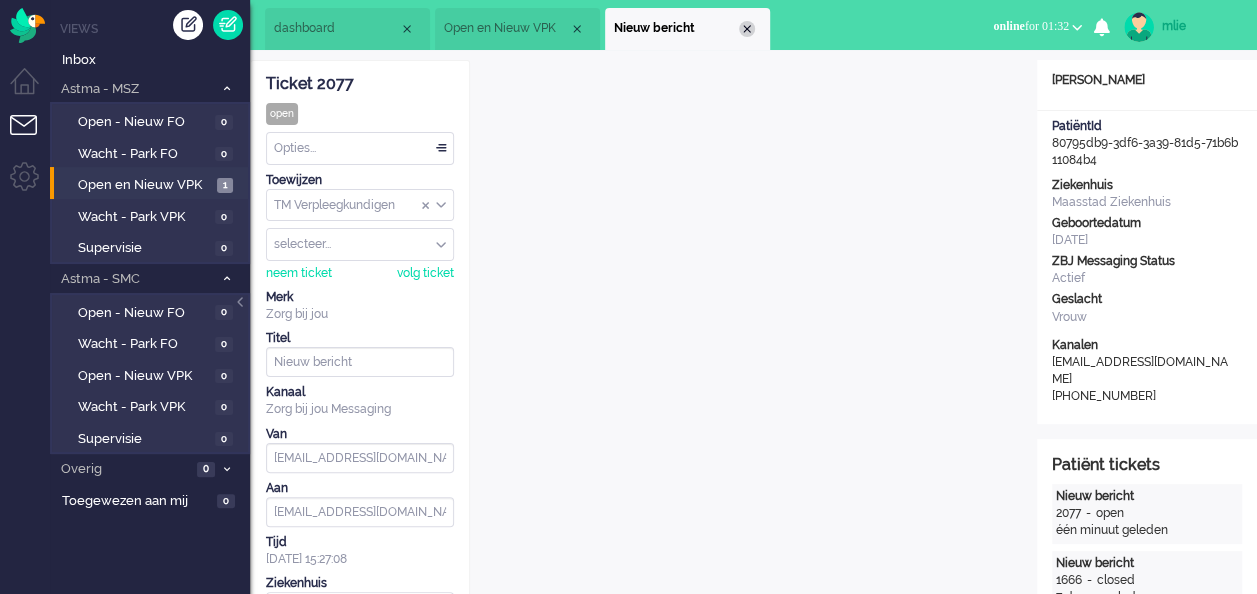 click at bounding box center [747, 29] 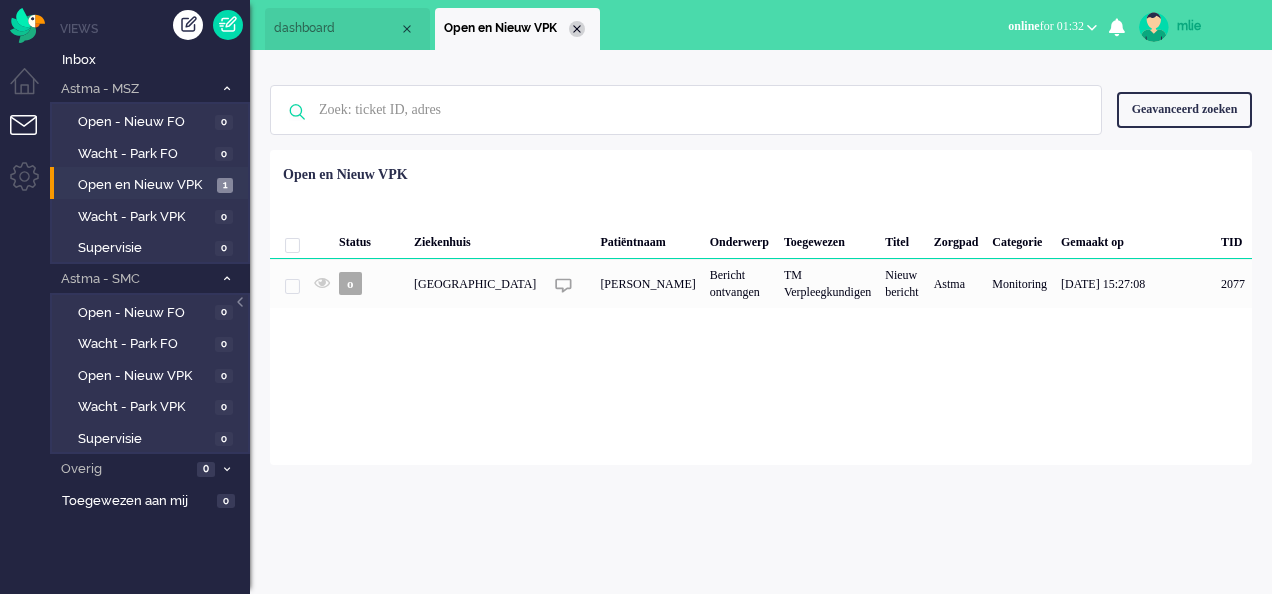 click at bounding box center [577, 29] 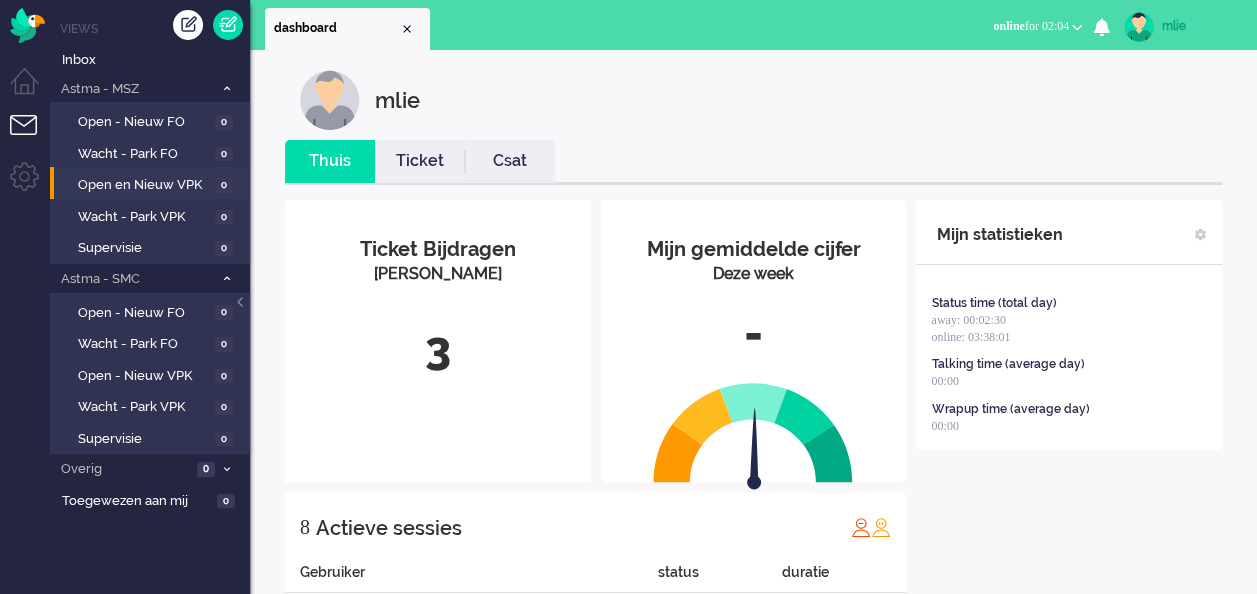 click on "mlie" at bounding box center [1199, 26] 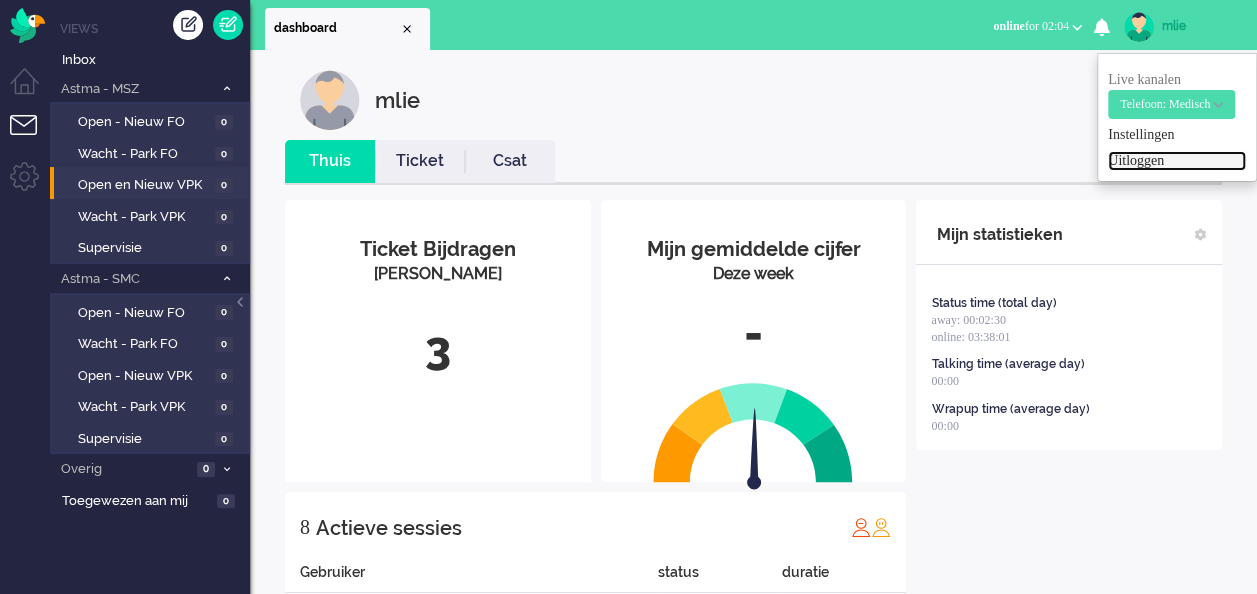 click on "Uitloggen" at bounding box center [1177, 161] 